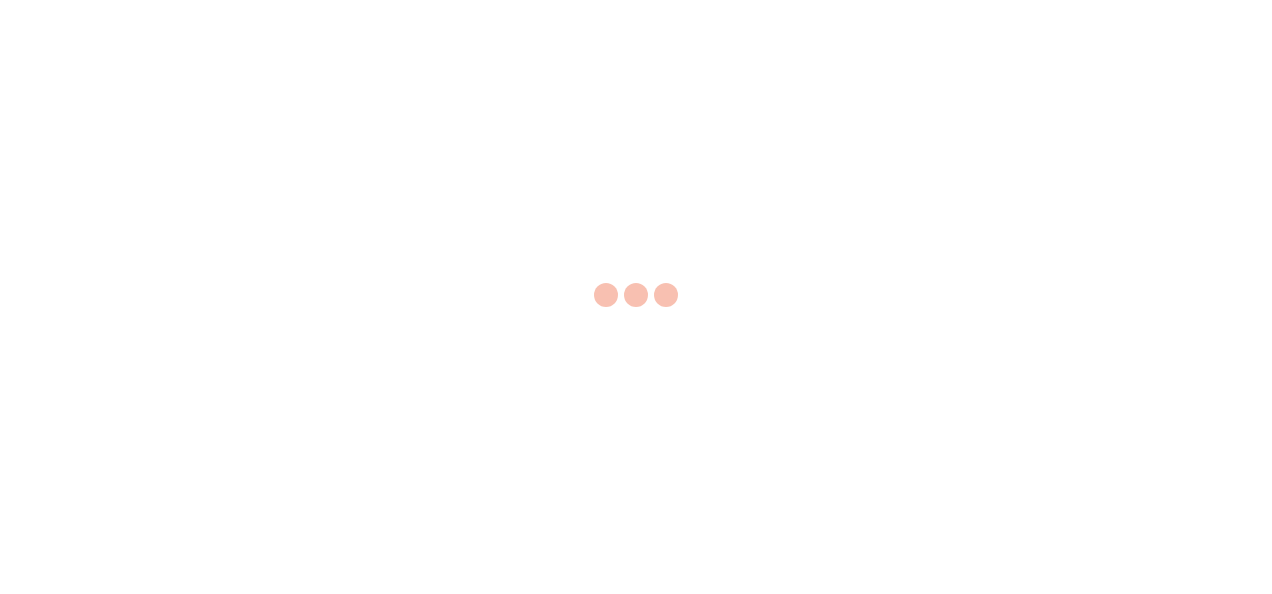 scroll, scrollTop: 0, scrollLeft: 0, axis: both 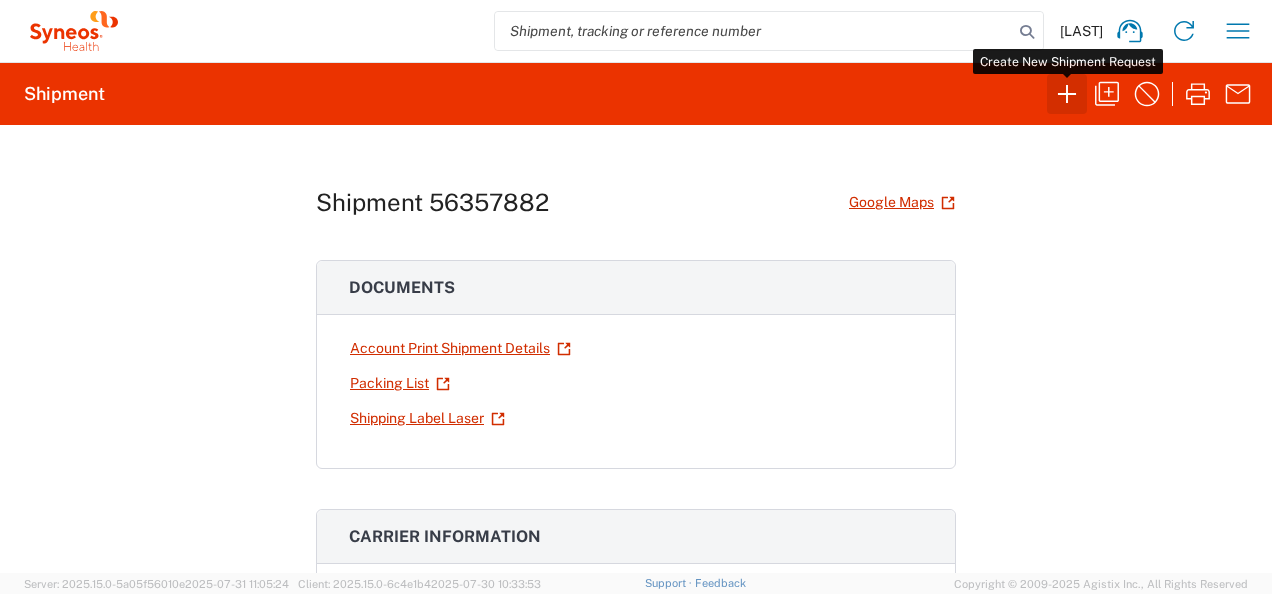 click 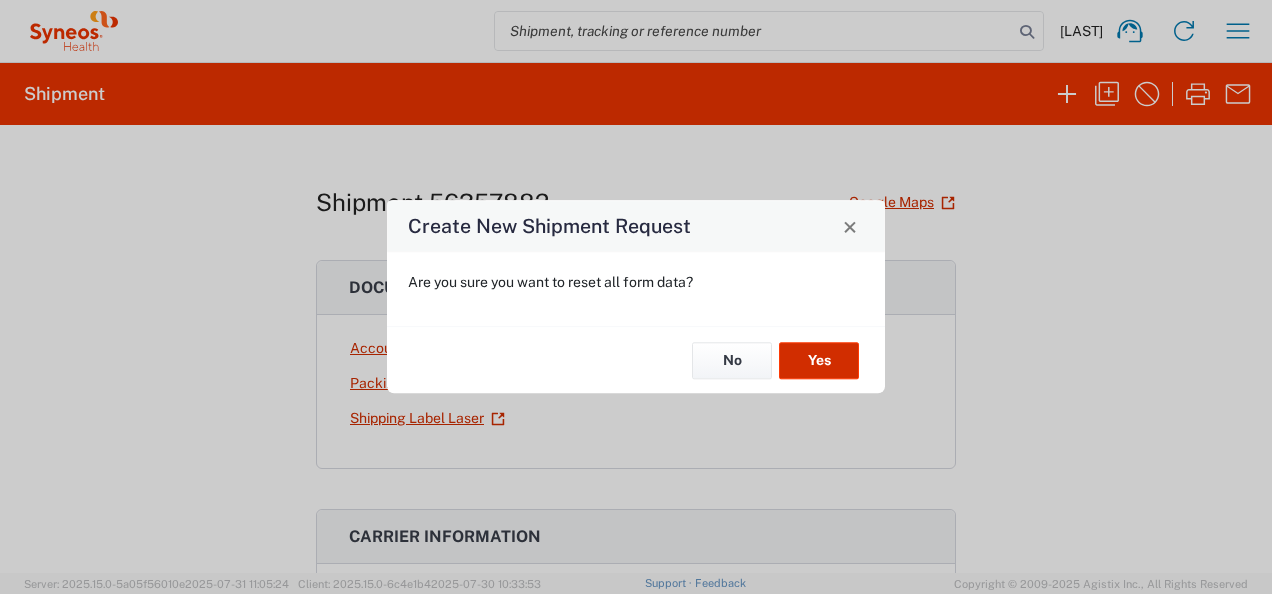 click on "Yes" 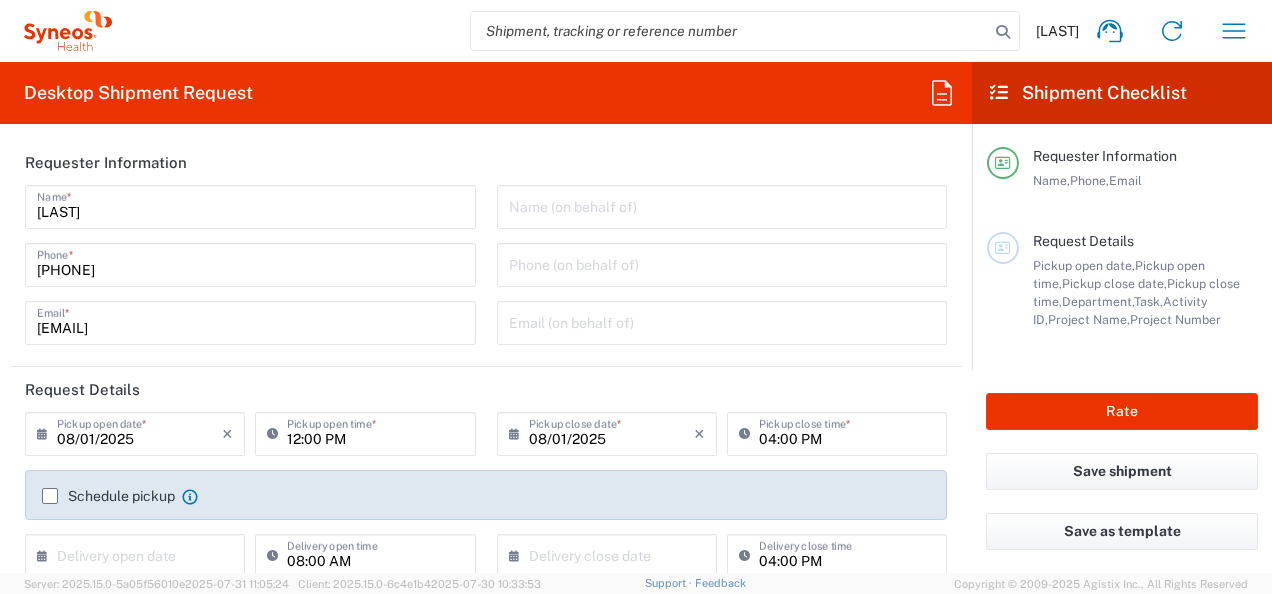 type on "North Carolina" 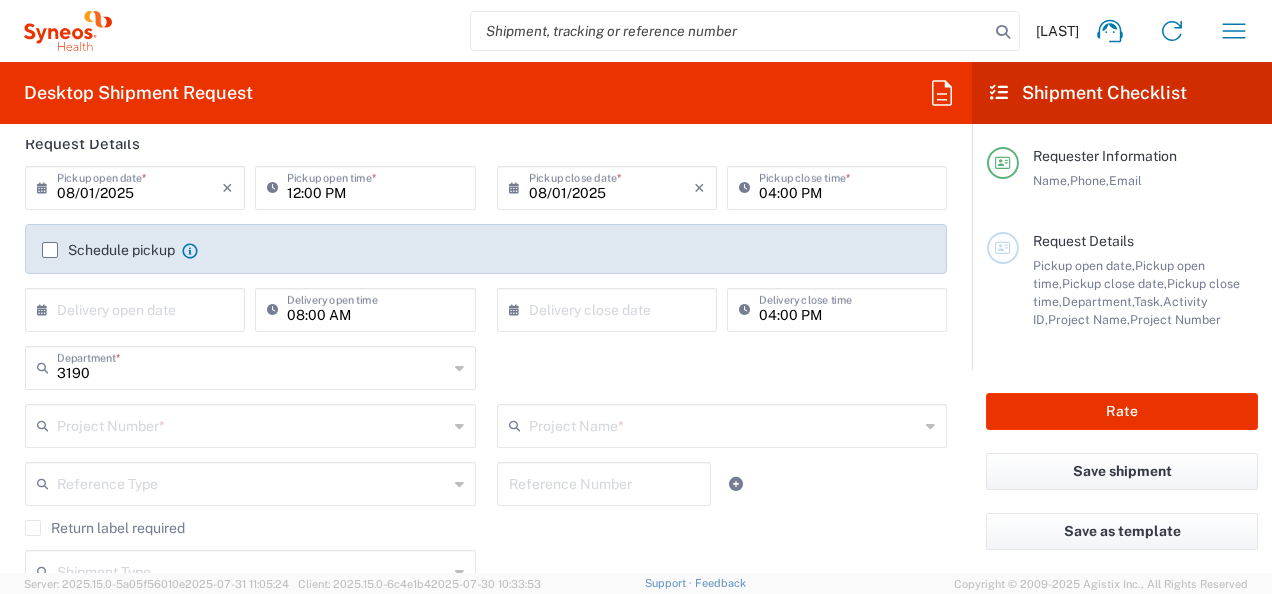 scroll, scrollTop: 251, scrollLeft: 0, axis: vertical 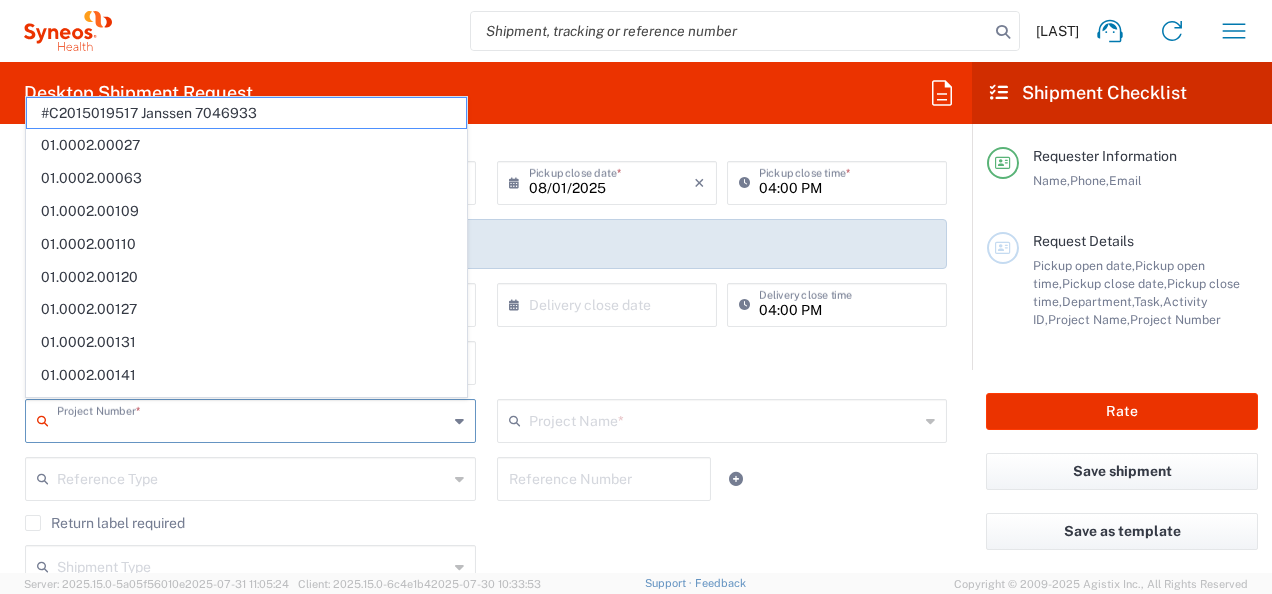 click at bounding box center [252, 419] 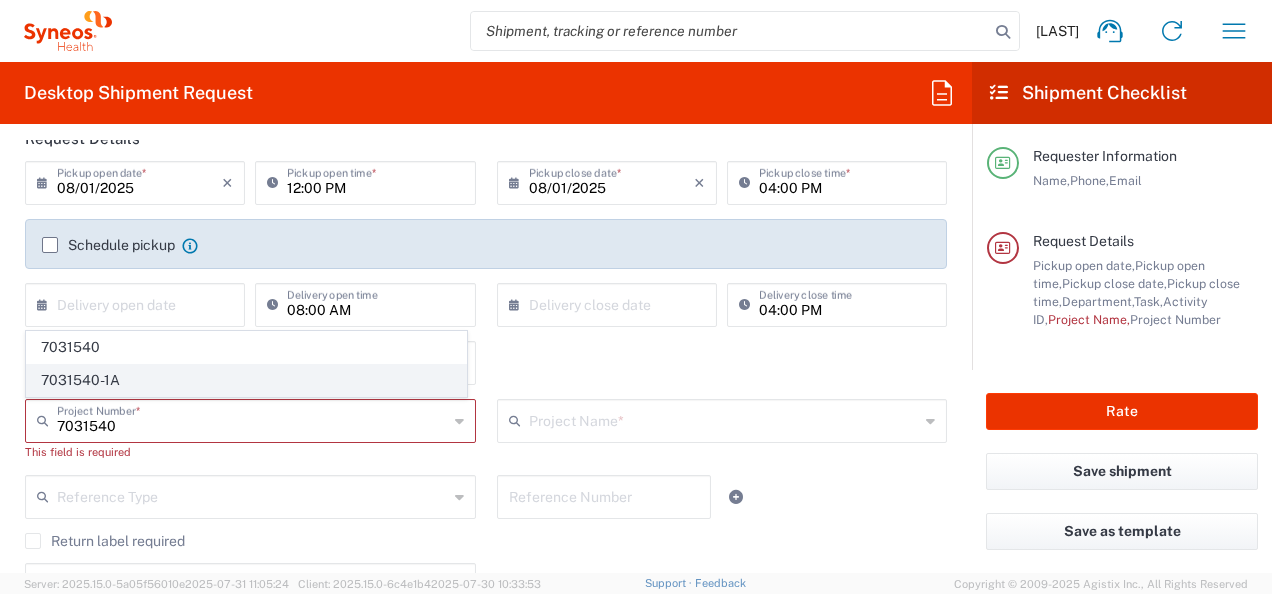 click on "7031540-1A" 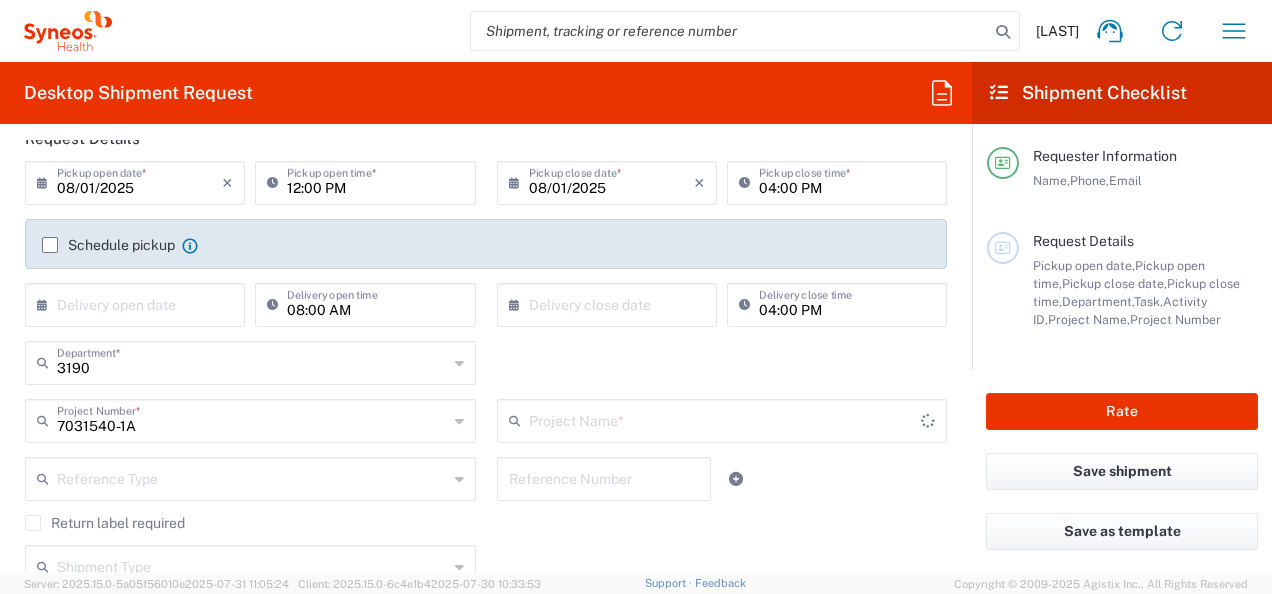 type on "[PHONE]" 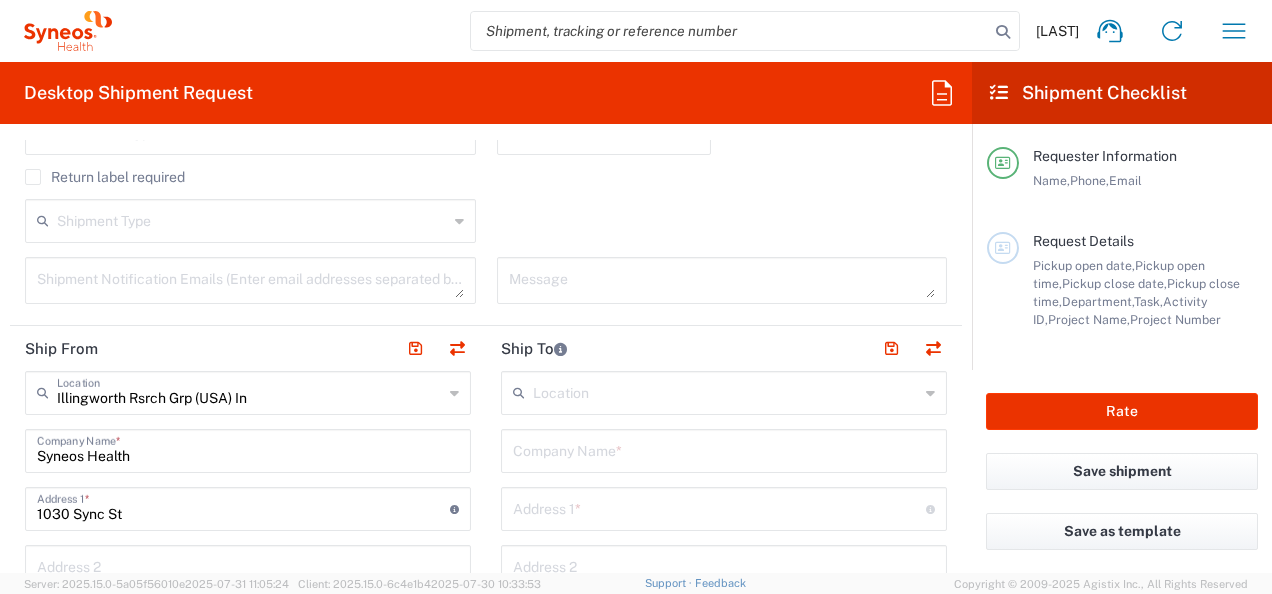 scroll, scrollTop: 606, scrollLeft: 0, axis: vertical 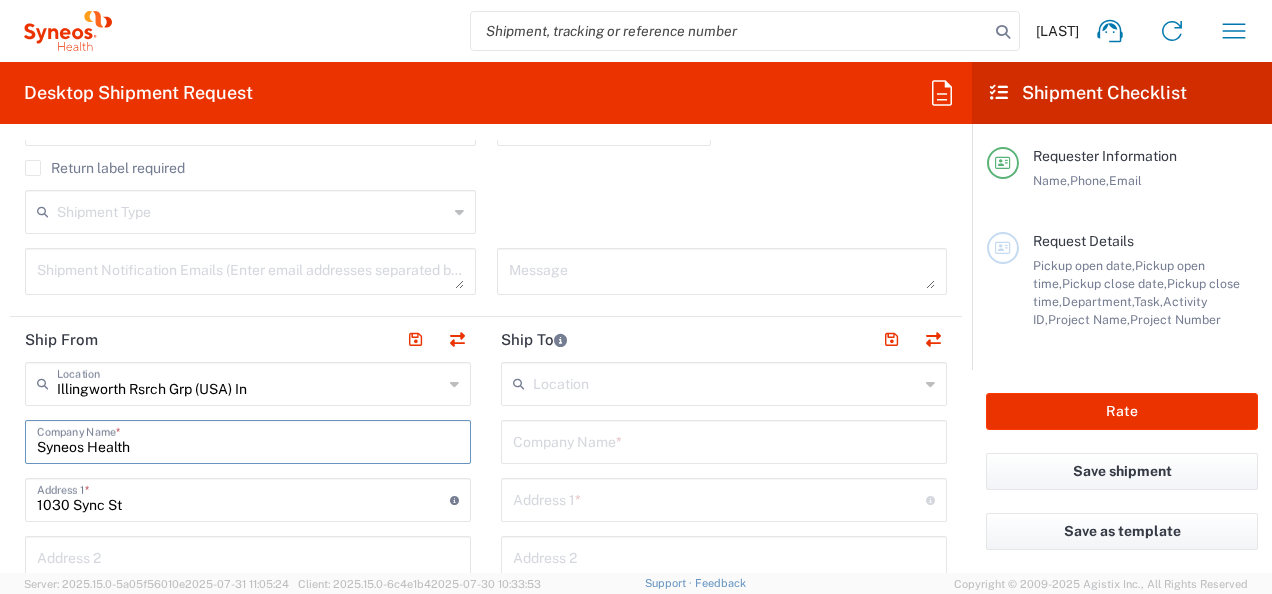 click on "Syneos Health" at bounding box center [248, 440] 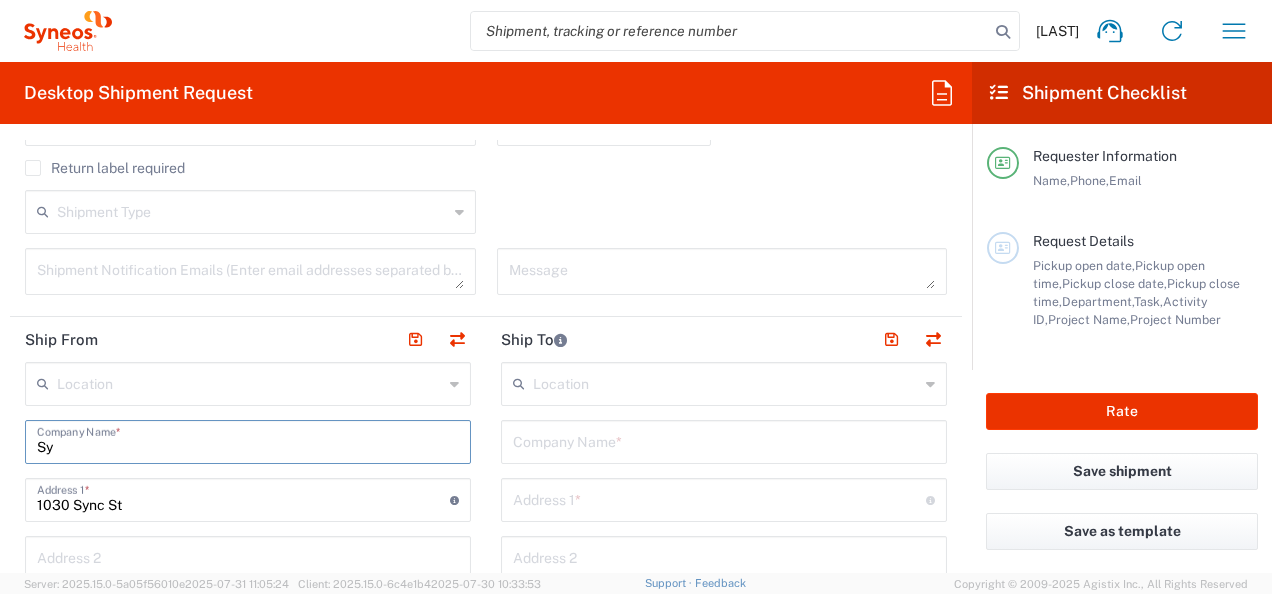 type on "S" 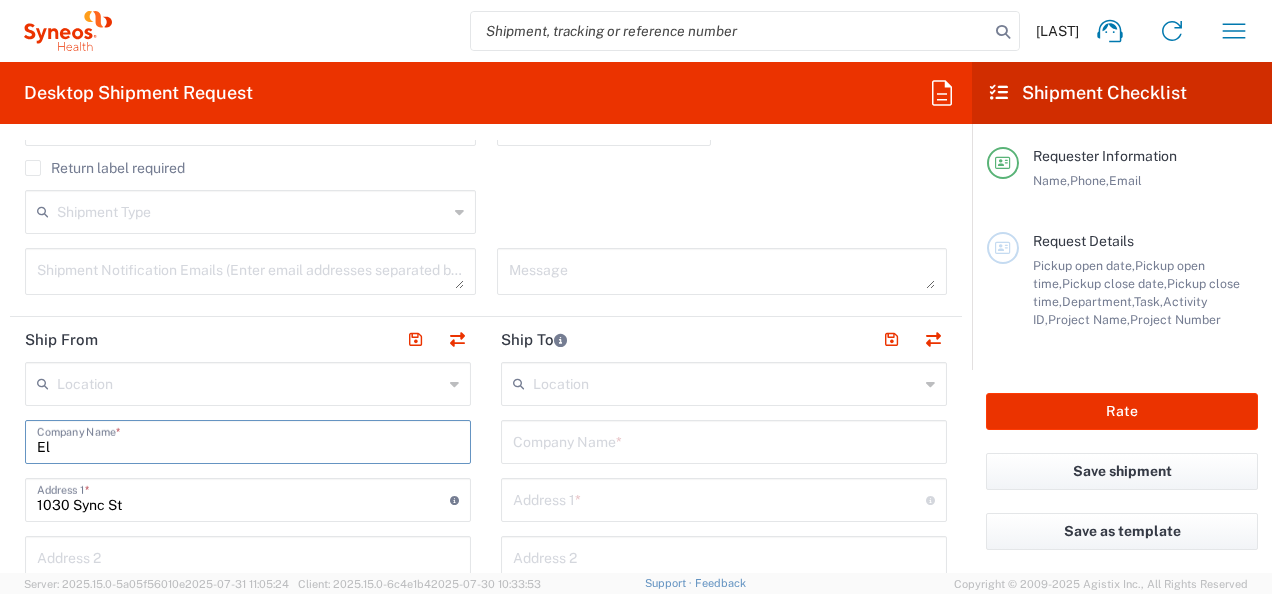 type on "E" 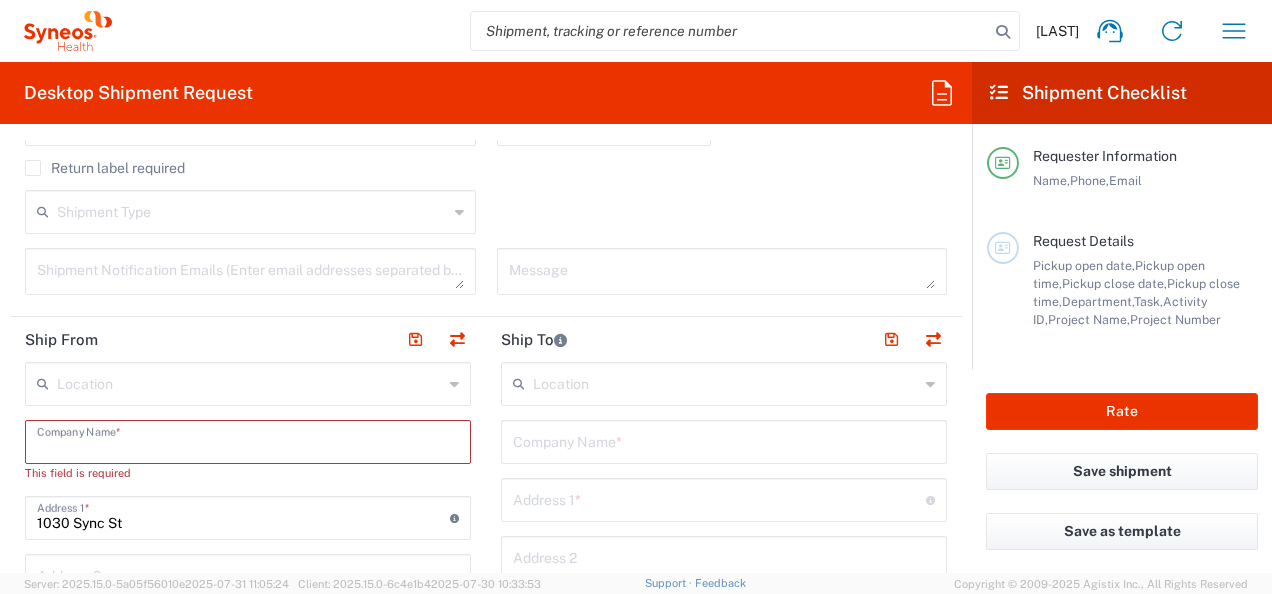 type 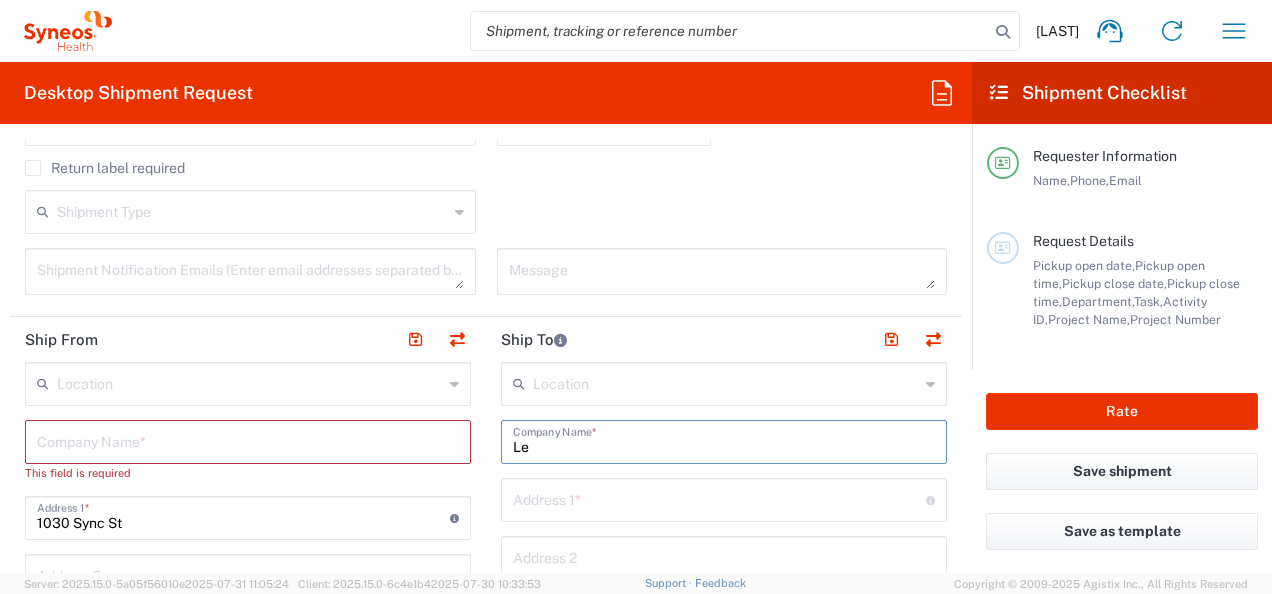 type on "L" 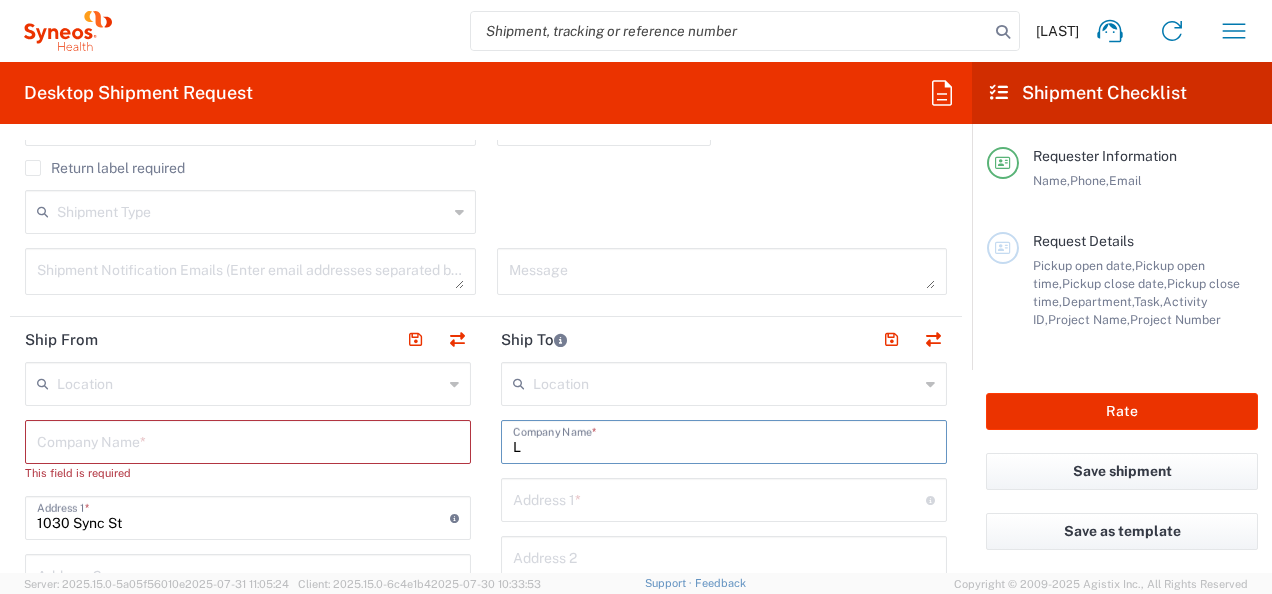 type 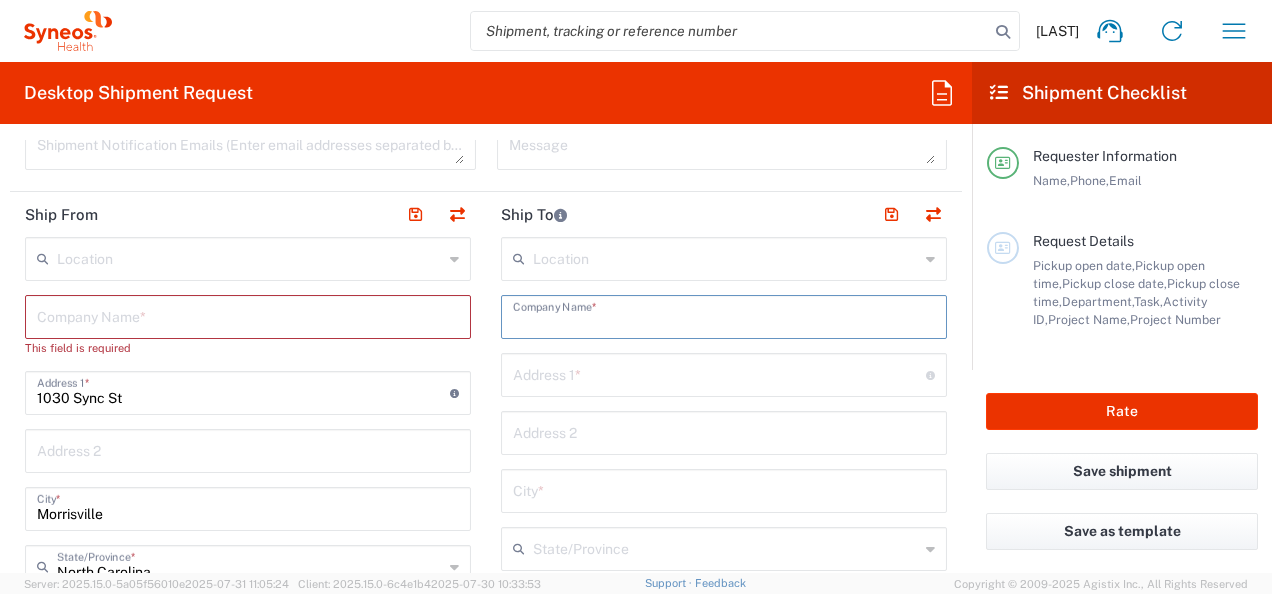 scroll, scrollTop: 732, scrollLeft: 0, axis: vertical 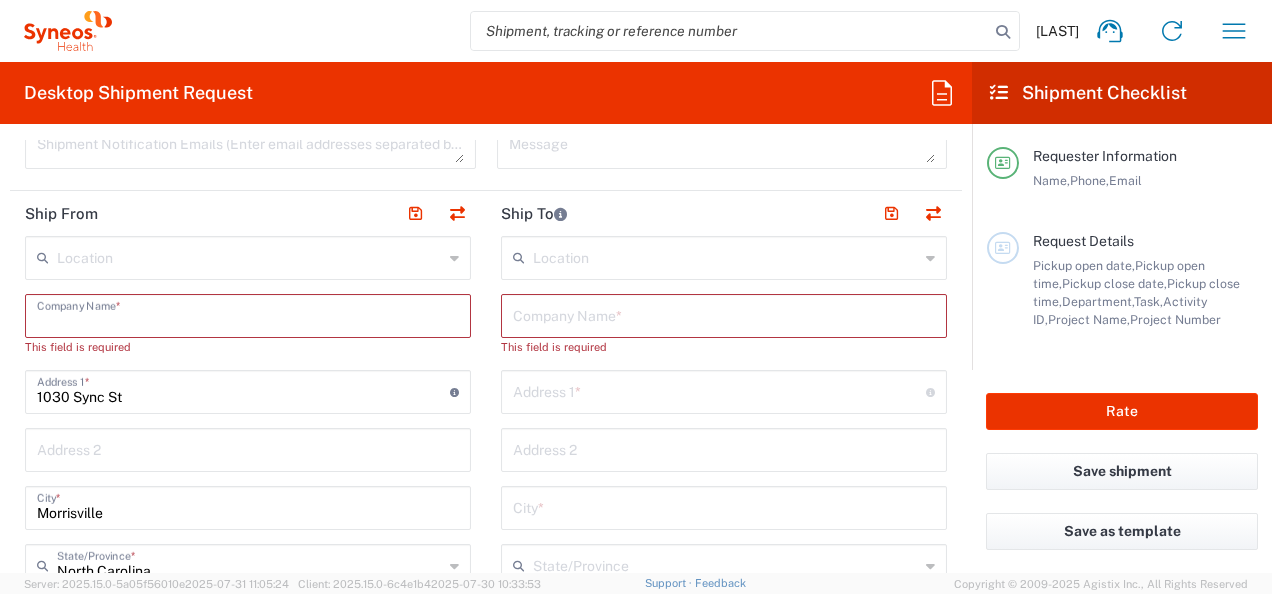 click at bounding box center (248, 314) 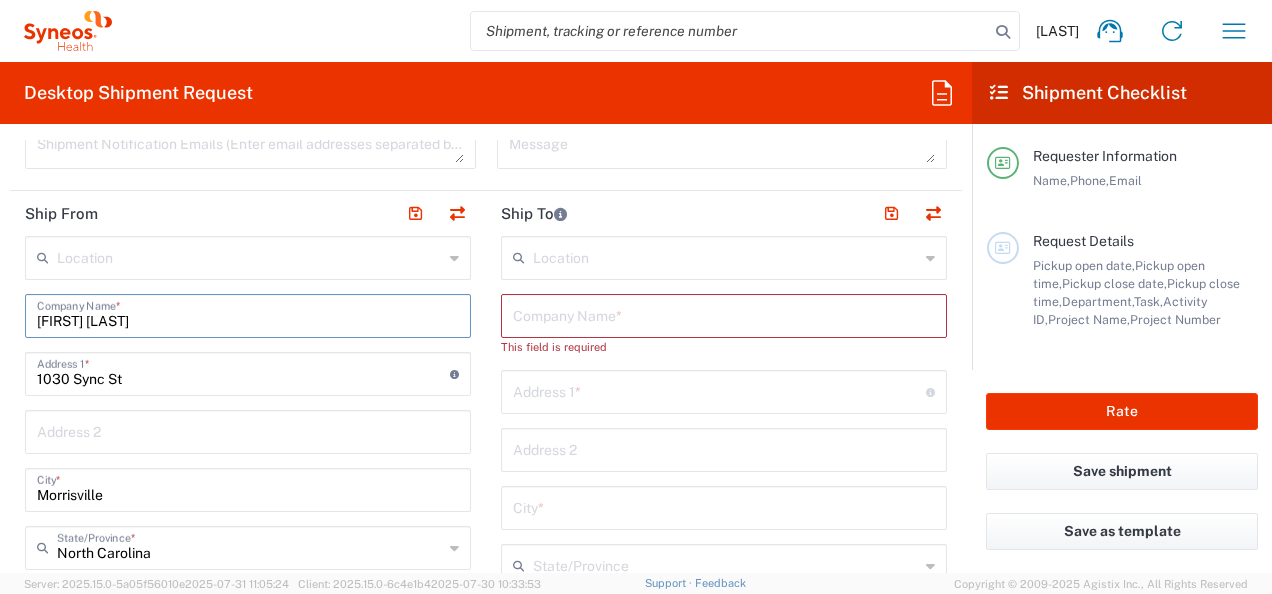 type on "[FIRST] [LAST]" 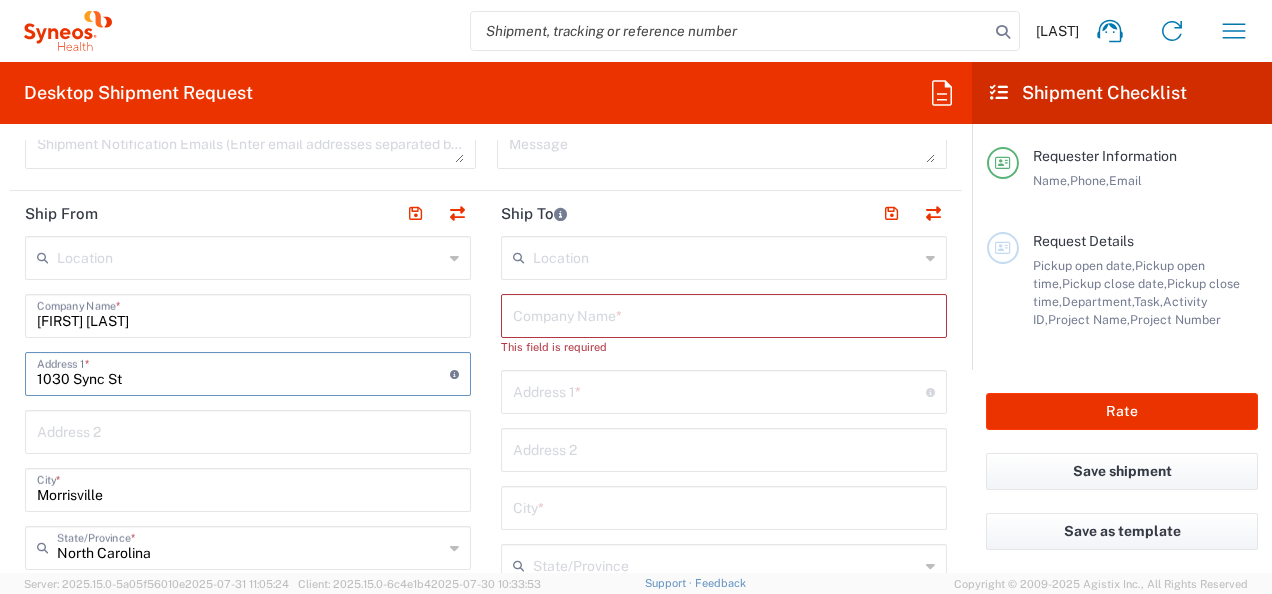 click on "1030 Sync St" at bounding box center (243, 372) 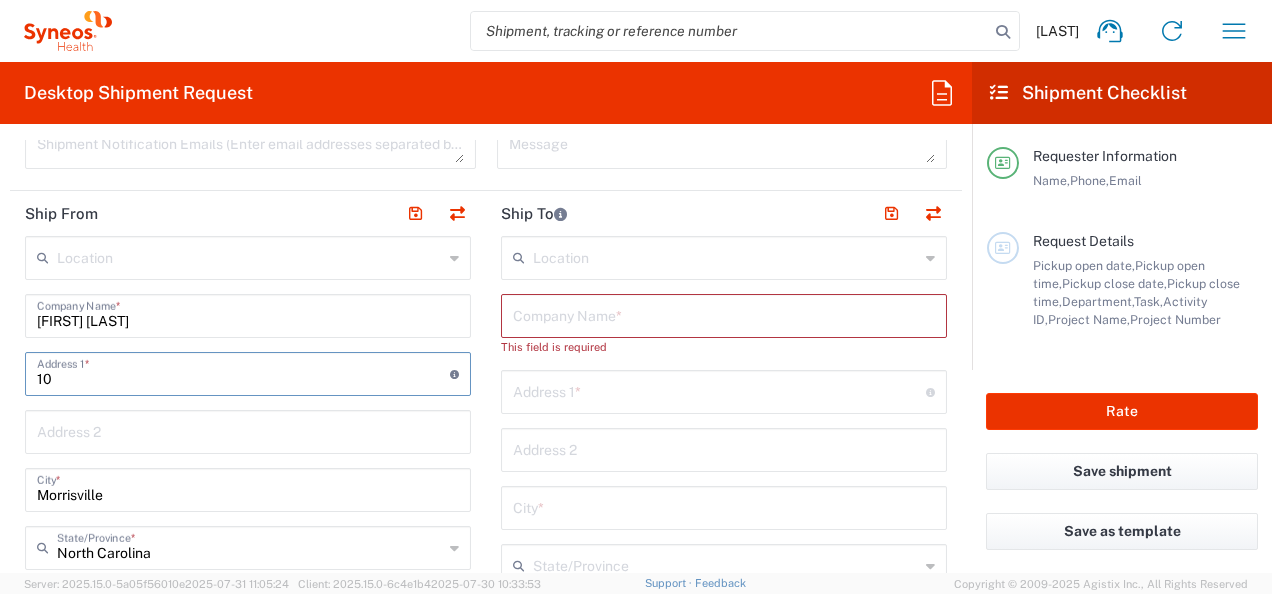 type on "1" 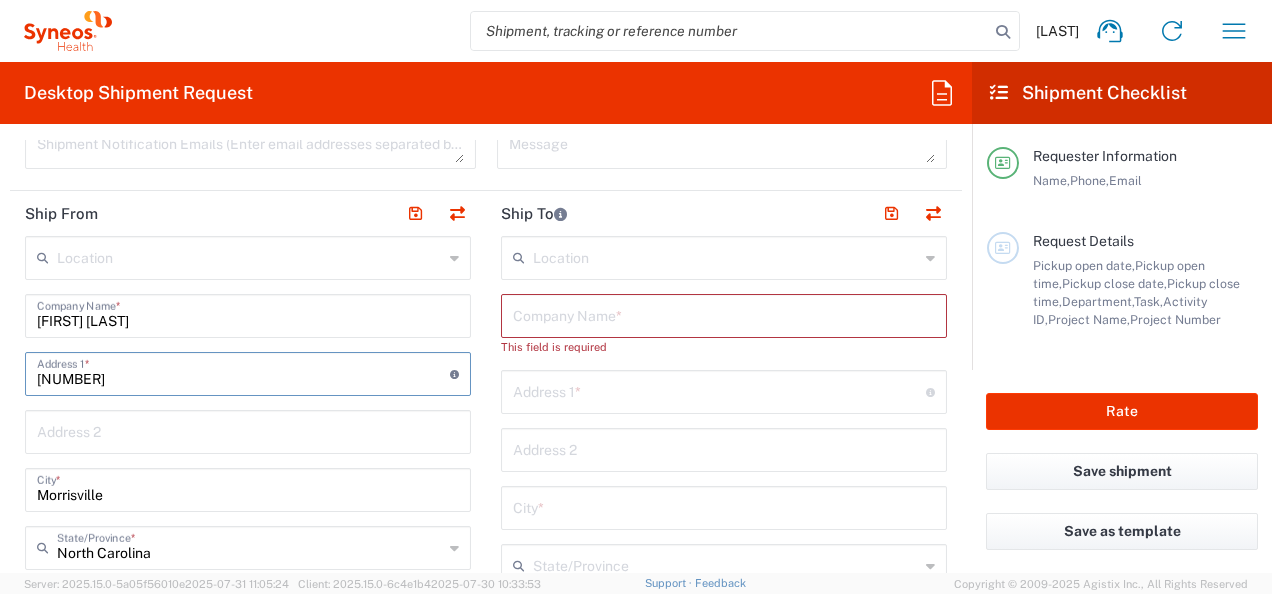 type on "[NUMBER] [STREET]" 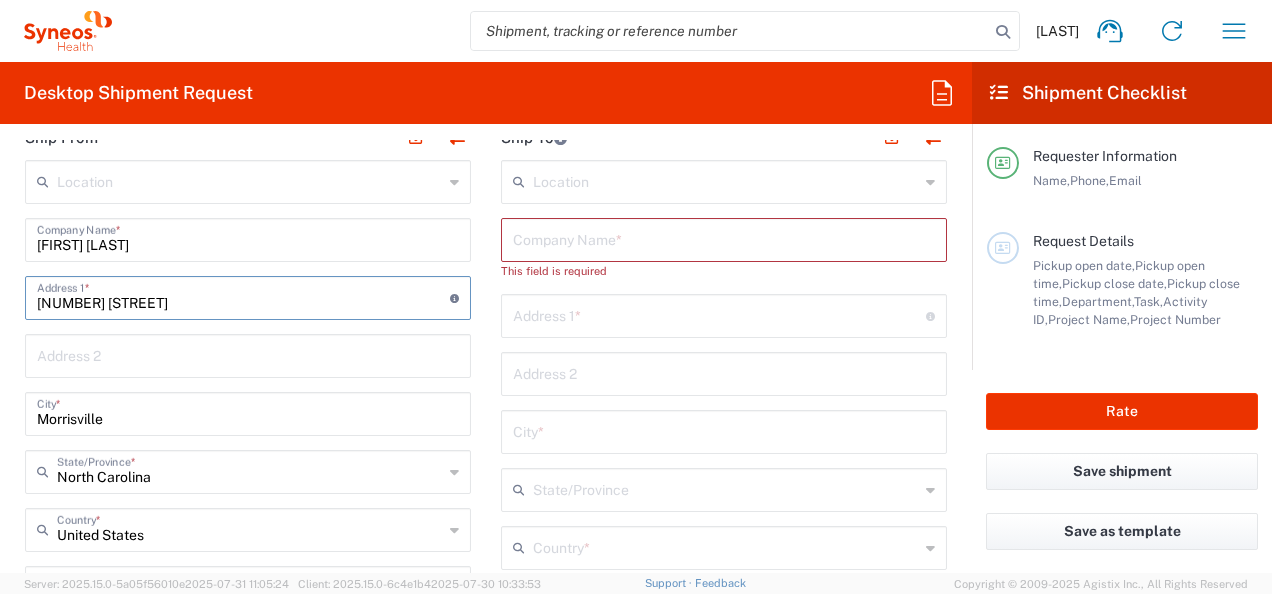 scroll, scrollTop: 809, scrollLeft: 0, axis: vertical 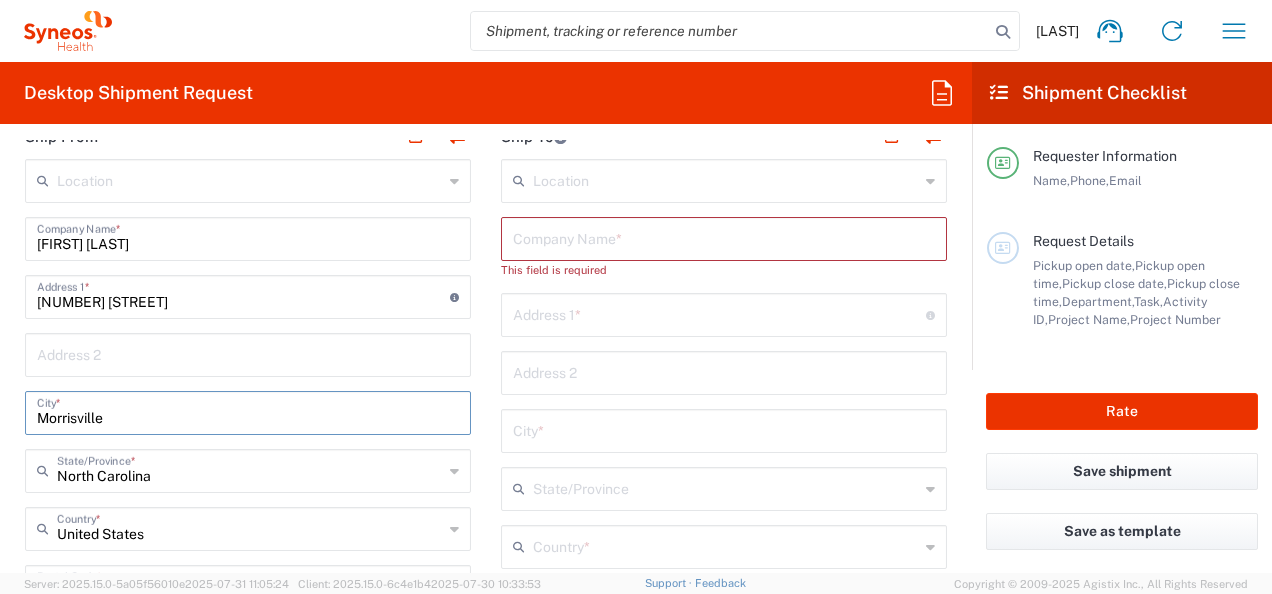 click on "Morrisville" at bounding box center (248, 411) 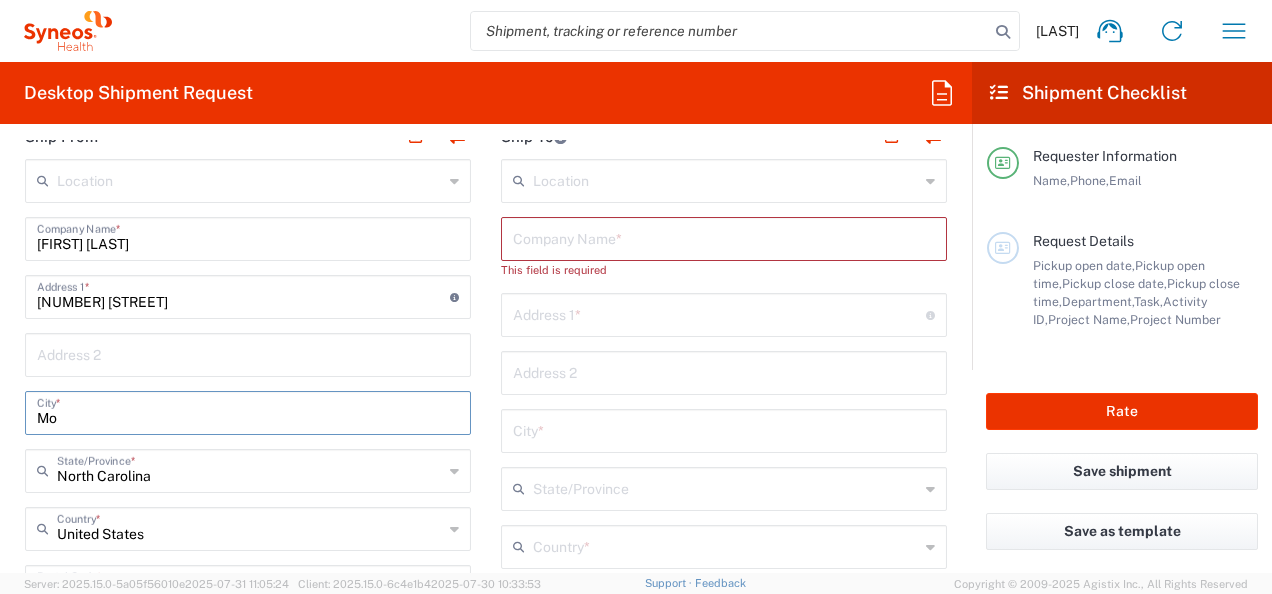 type on "M" 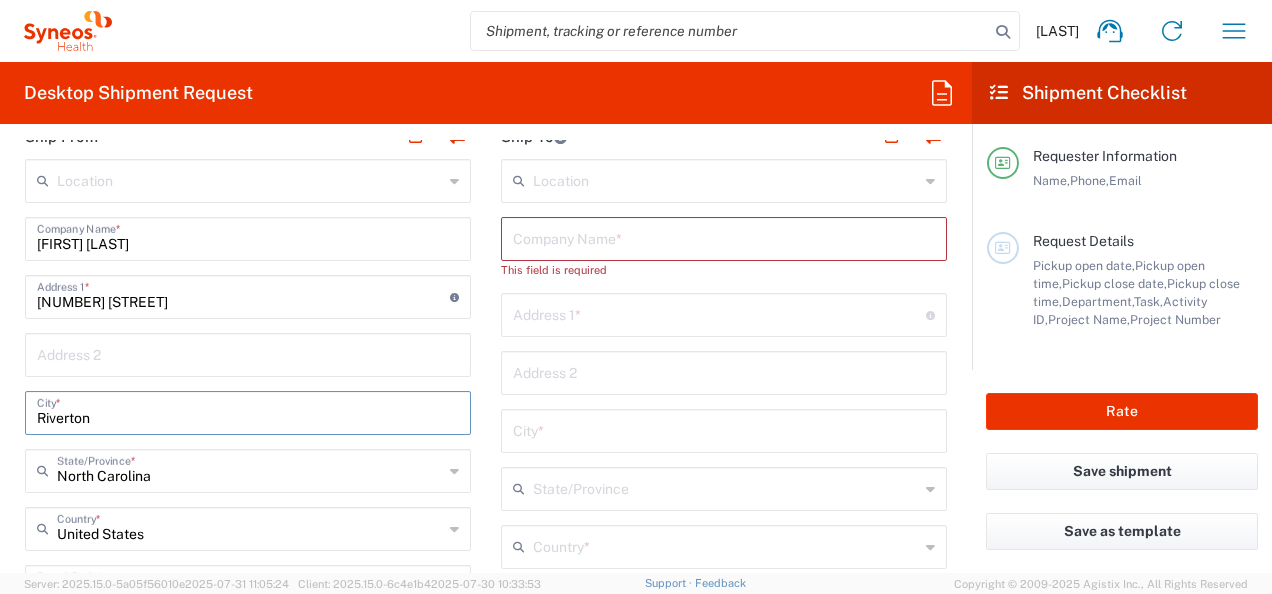 type on "Riverton" 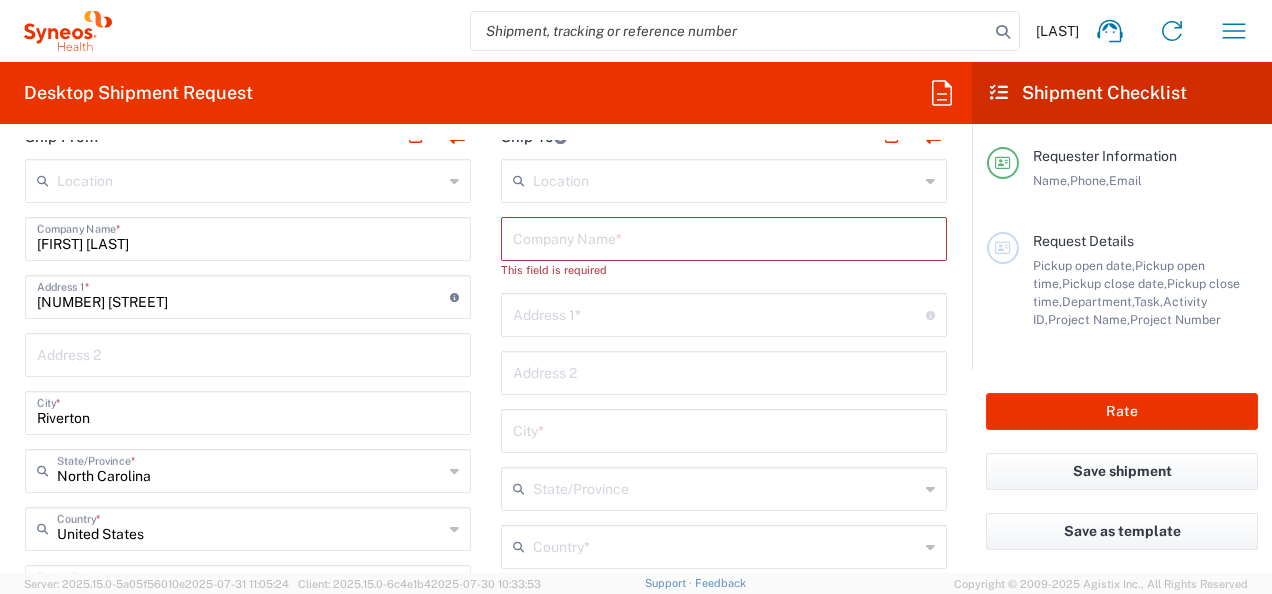 click on "North Carolina State/Province *" 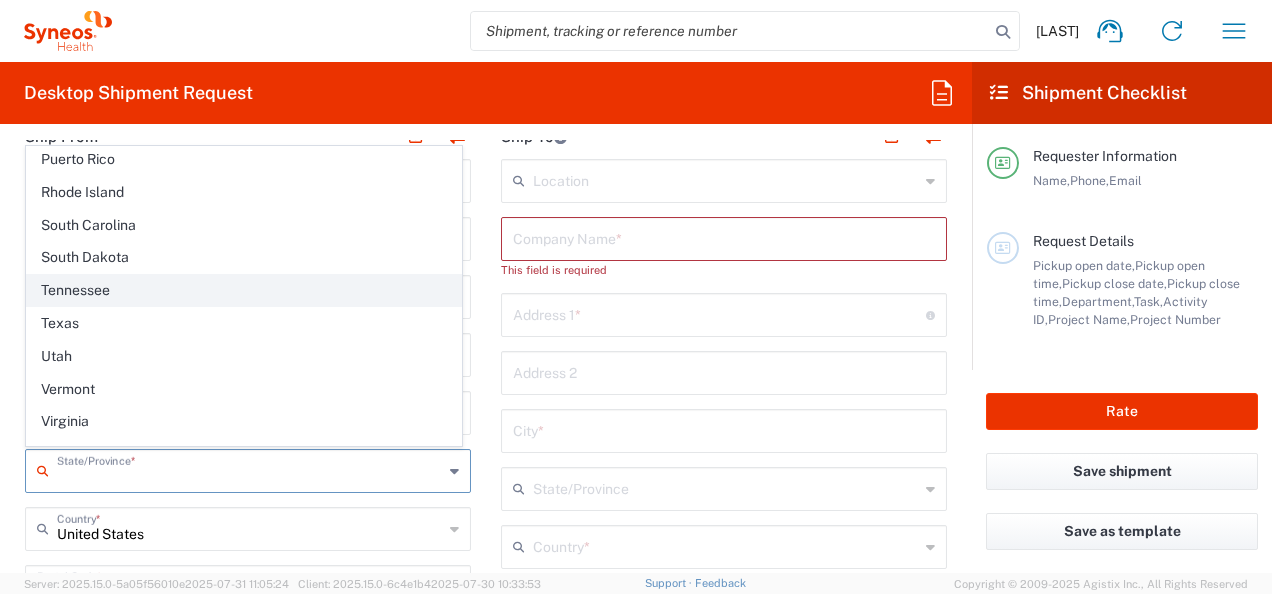scroll, scrollTop: 1414, scrollLeft: 0, axis: vertical 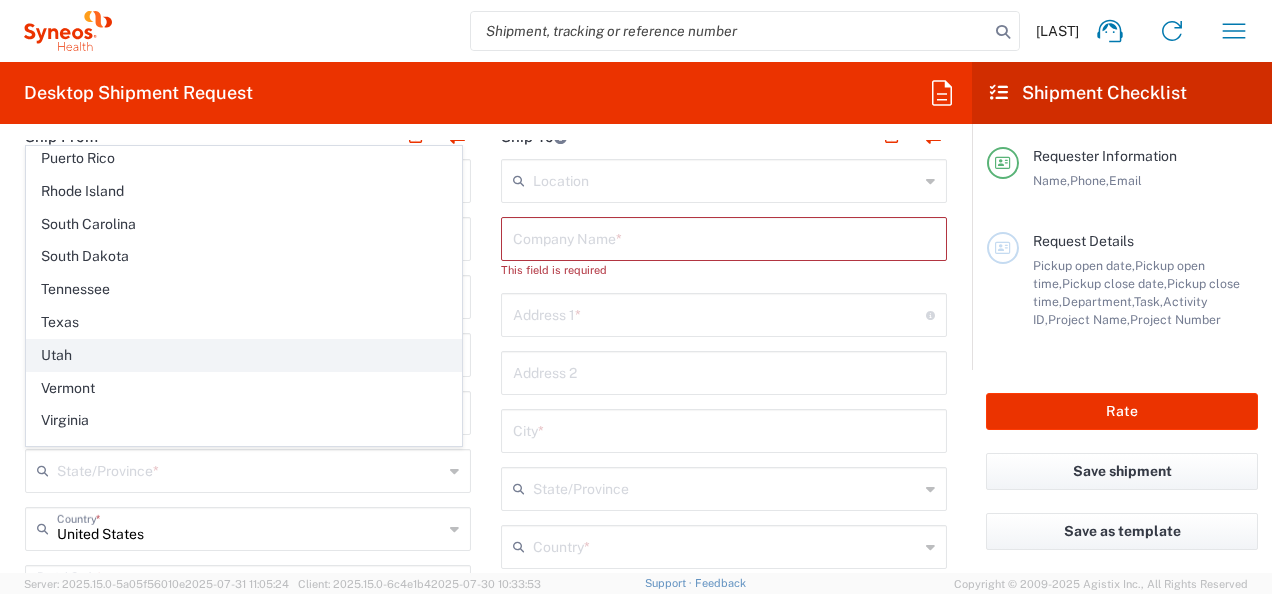 click on "Utah" 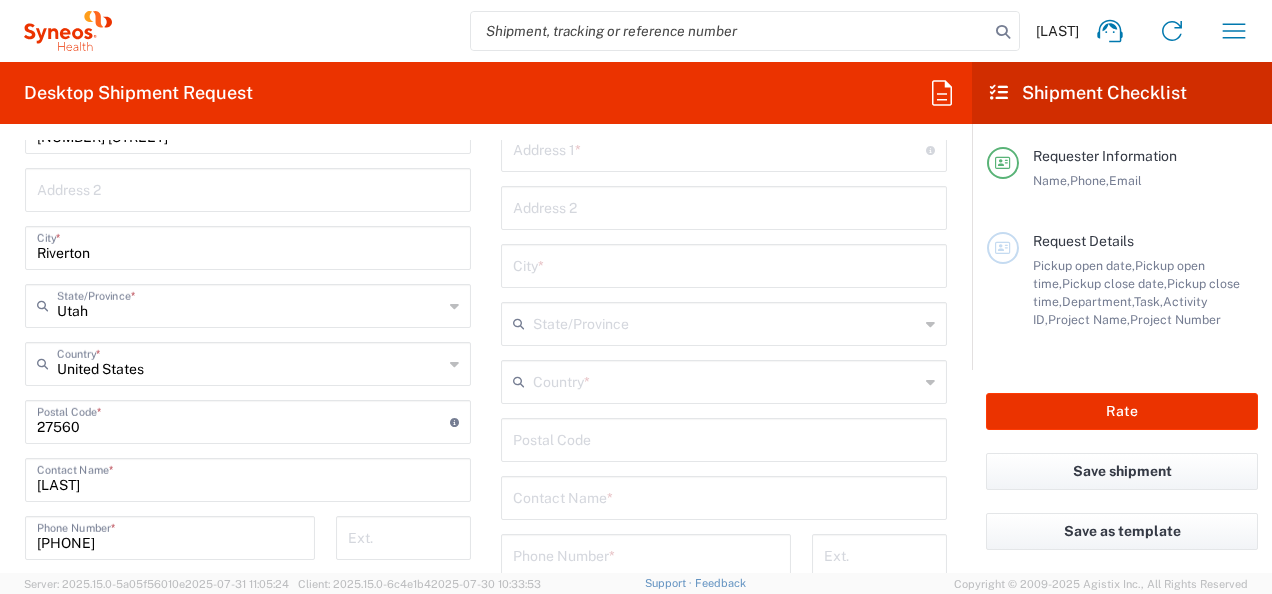scroll, scrollTop: 978, scrollLeft: 0, axis: vertical 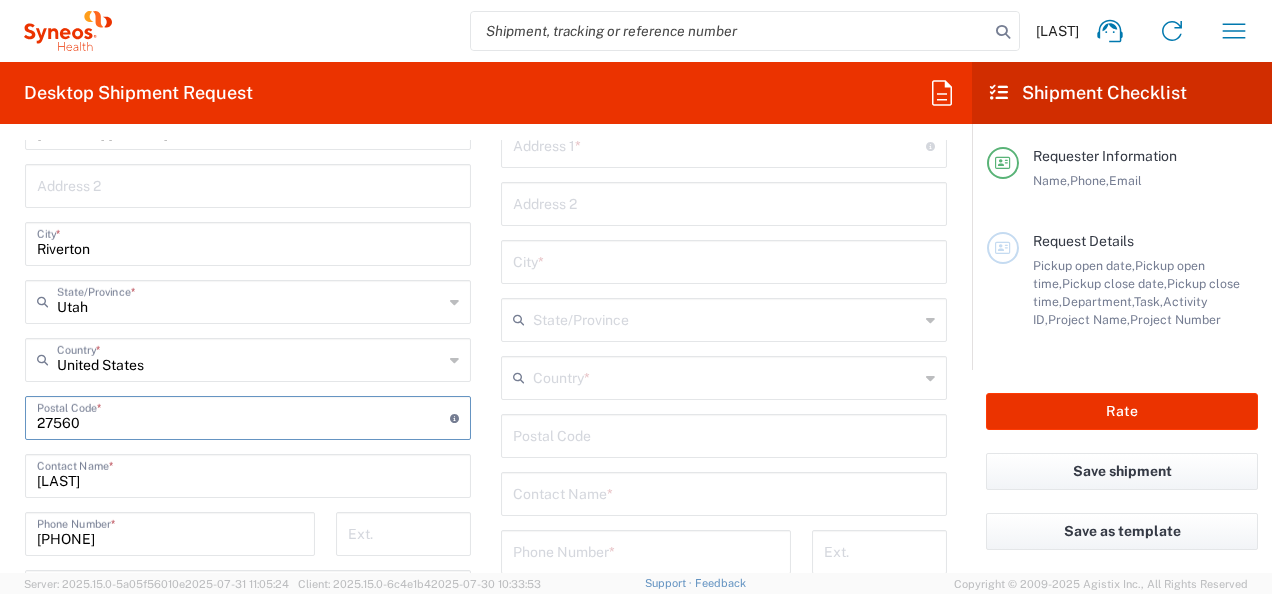 click at bounding box center (243, 416) 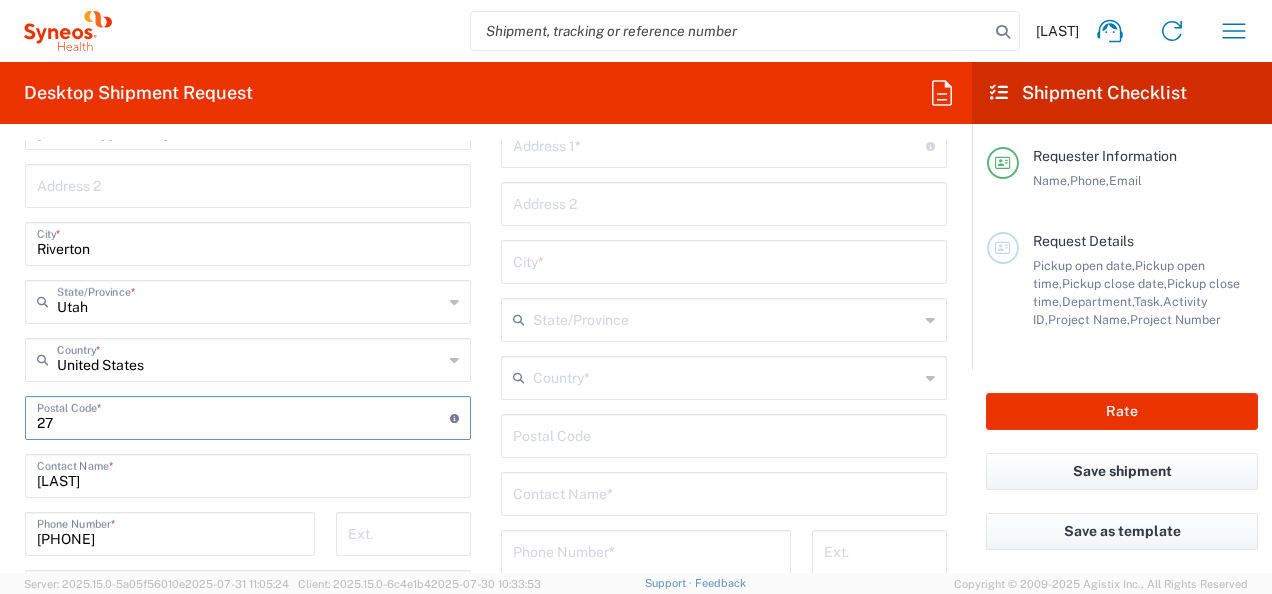 type on "2" 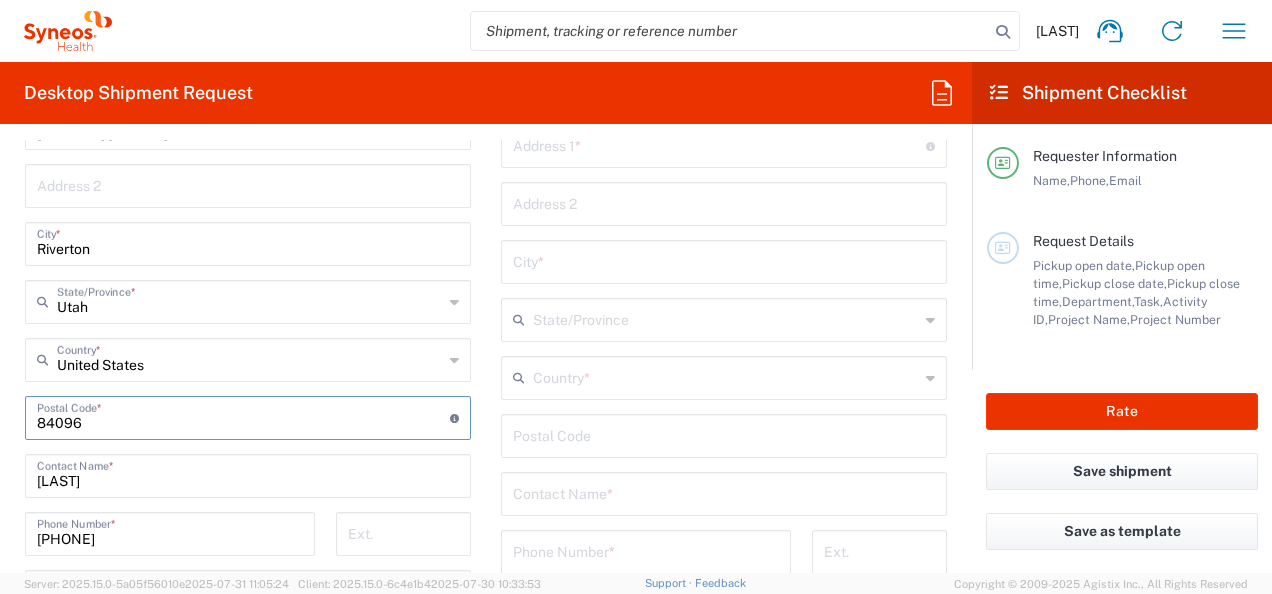type on "84096" 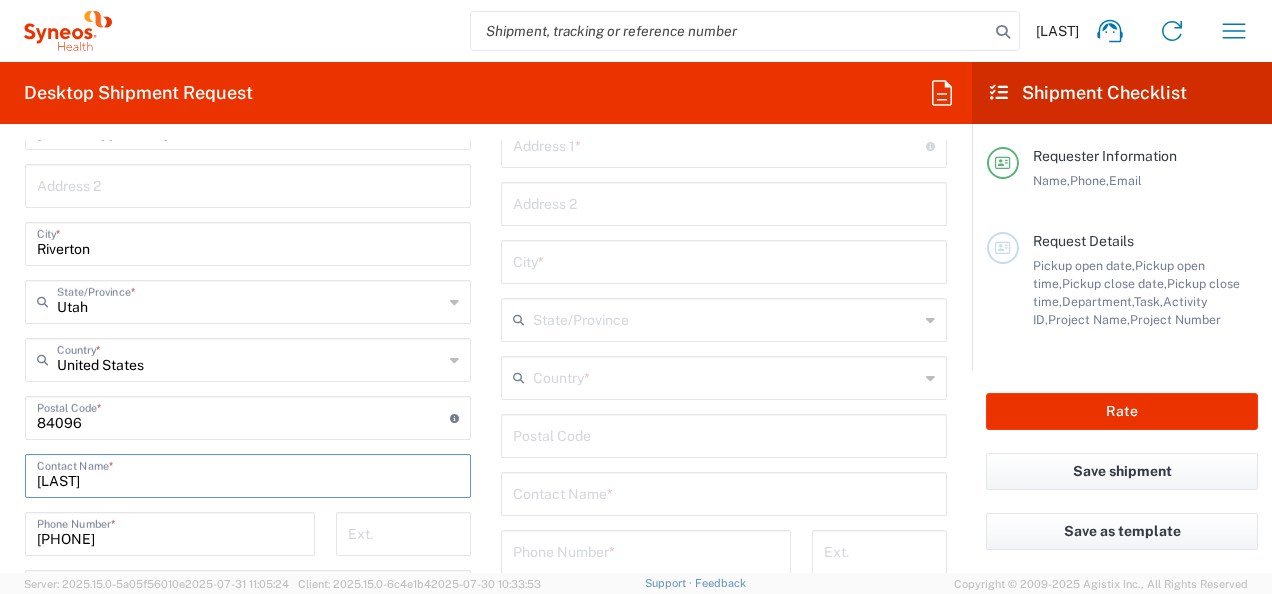 click on "[LAST]" at bounding box center [248, 474] 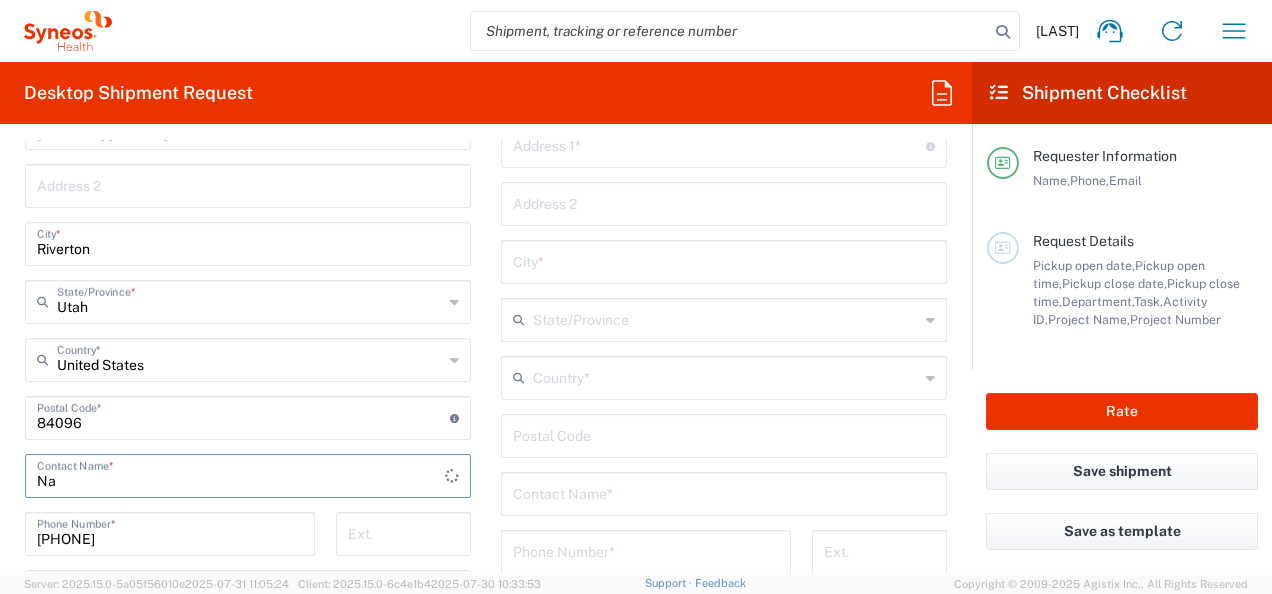 type on "N" 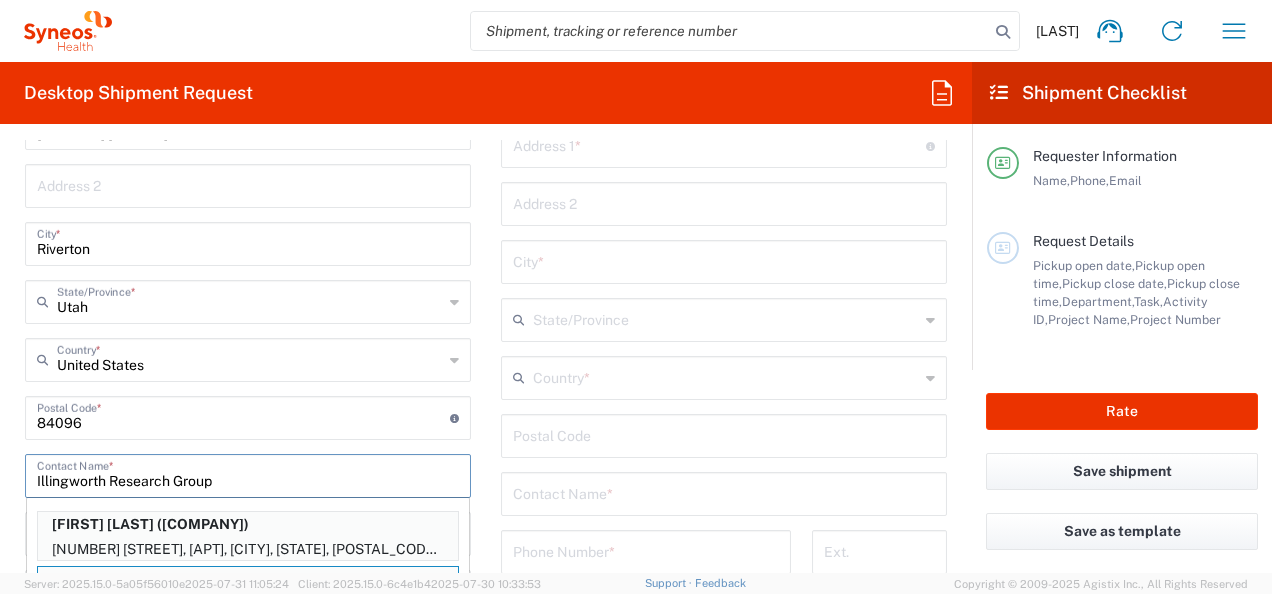 scroll, scrollTop: 1019, scrollLeft: 0, axis: vertical 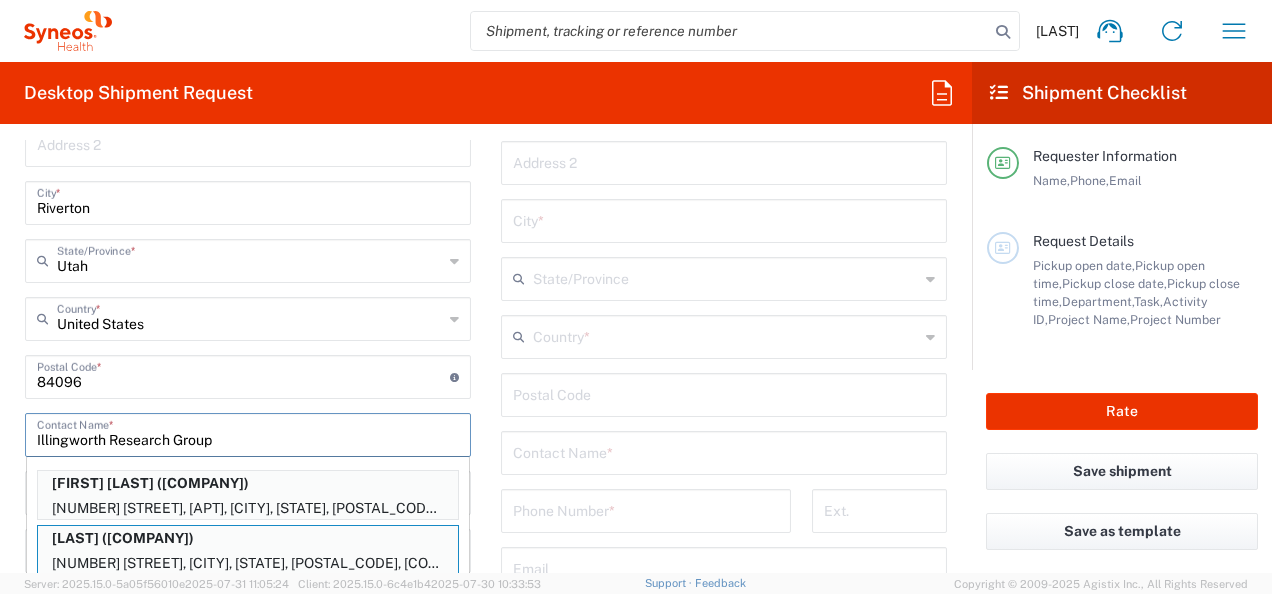 type on "Illingworth Research Group" 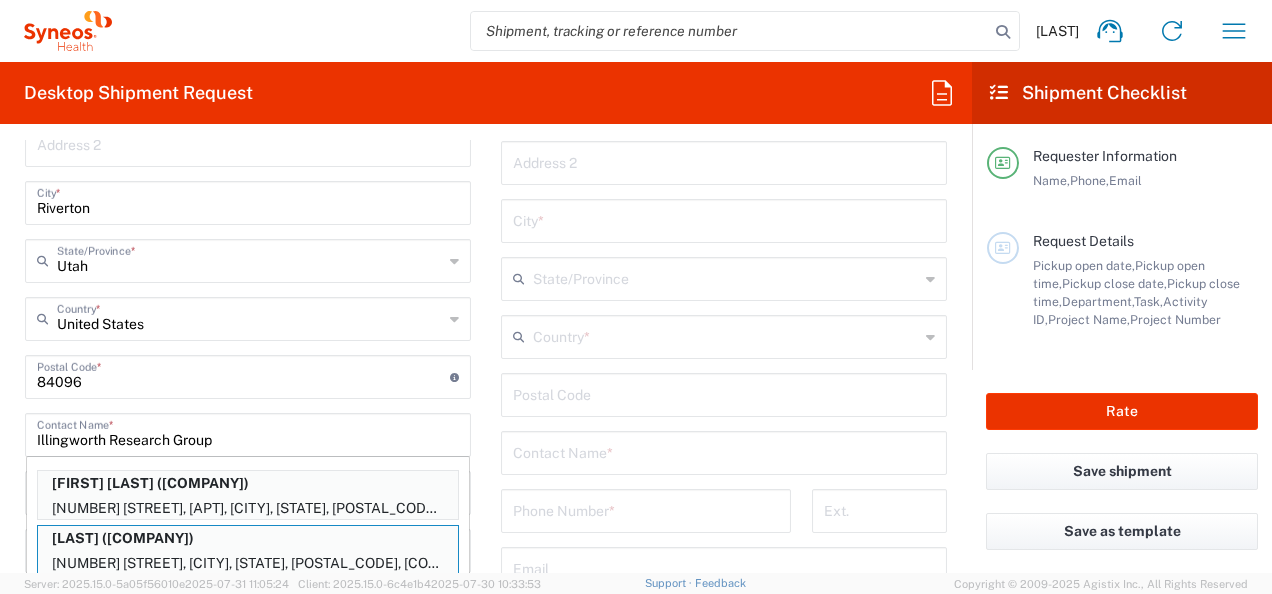 click on "Location  Addison Whitney LLC-Morrisvile NC US Barcelona-Syneos Health BioSector 2 LLC- New York US Boco Digital Media Caerus Marketing Group LLC-Morrisville NC US Chamberlain Communications LLC-New York US Chandler Chicco Agency, LLC-New York US Genico, LLC Gerbig Snell/Weisheimer Advert- Westerville OH Haas & Health Partner Public Relations GmbH Illingworth Research Group Ltd-Macclesfield UK Illingworth Rsrch Grp (France) Illingworth Rsrch Grp (Italy) Illingworth Rsrch Grp (Spain) Illingworth Rsrch Grp (USA) In Illingworth Rsrch Grp(Australi INC Research Clin Svcs Mexico inVentiv Health Philippines, Inc. IRG - Morrisville Warehouse IVH IPS Pvt Ltd- India IVH Mexico SA de CV NAVICOR GROUP, LLC- New York US PALIO + IGNITE, LLC- Westerville OH US Pharmaceutical Institute LLC- Morrisville NC US PT Syneos Health Indonesia Rx dataScience Inc-Morrisville NC US RxDataScience India Private Lt Syneos Health (Beijing) Inc.Lt Syneos Health (Shanghai) Inc. Ltd. Syneos Health (Thailand) Limit Syneos Health Argentina SA" 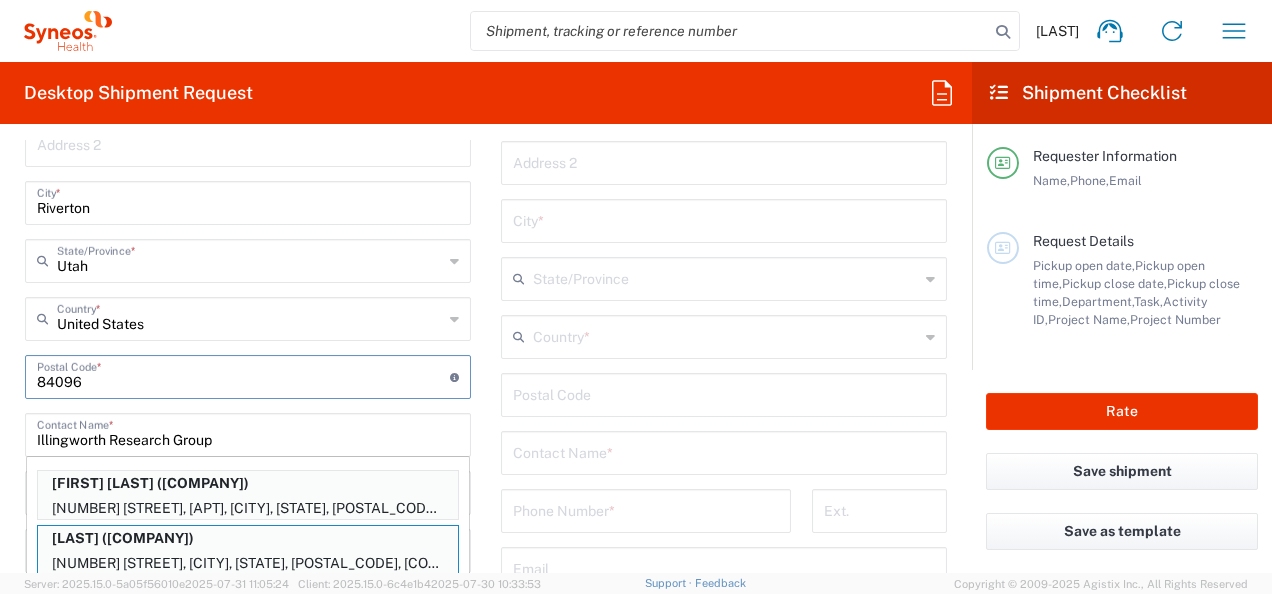 click at bounding box center (243, 375) 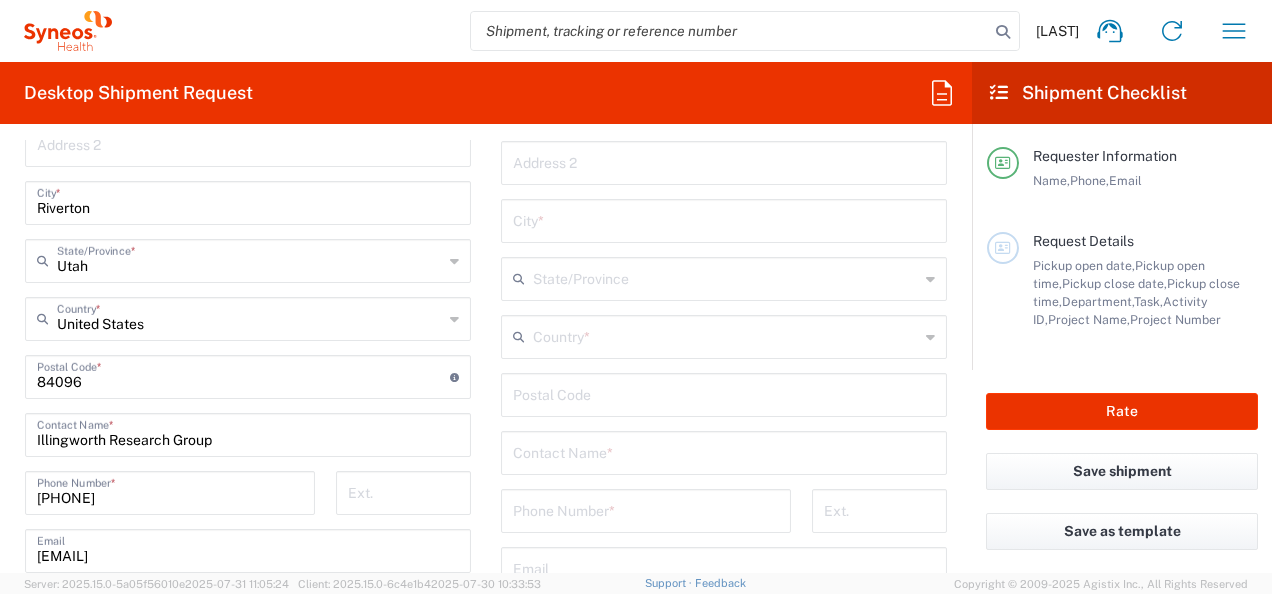click on "Location  Addison Whitney LLC-Morrisvile NC US Barcelona-Syneos Health BioSector 2 LLC- New York US Boco Digital Media Caerus Marketing Group LLC-Morrisville NC US Chamberlain Communications LLC-New York US Chandler Chicco Agency, LLC-New York US Genico, LLC Gerbig Snell/Weisheimer Advert- Westerville OH Haas & Health Partner Public Relations GmbH Illingworth Research Group Ltd-Macclesfield UK Illingworth Rsrch Grp (France) Illingworth Rsrch Grp (Italy) Illingworth Rsrch Grp (Spain) Illingworth Rsrch Grp (USA) In Illingworth Rsrch Grp(Australi INC Research Clin Svcs Mexico inVentiv Health Philippines, Inc. IRG - Morrisville Warehouse IVH IPS Pvt Ltd- India IVH Mexico SA de CV NAVICOR GROUP, LLC- New York US PALIO + IGNITE, LLC- Westerville OH US Pharmaceutical Institute LLC- Morrisville NC US PT Syneos Health Indonesia Rx dataScience Inc-Morrisville NC US RxDataScience India Private Lt Syneos Health (Beijing) Inc.Lt Syneos Health (Shanghai) Inc. Ltd. Syneos Health (Thailand) Limit Syneos Health Argentina SA" 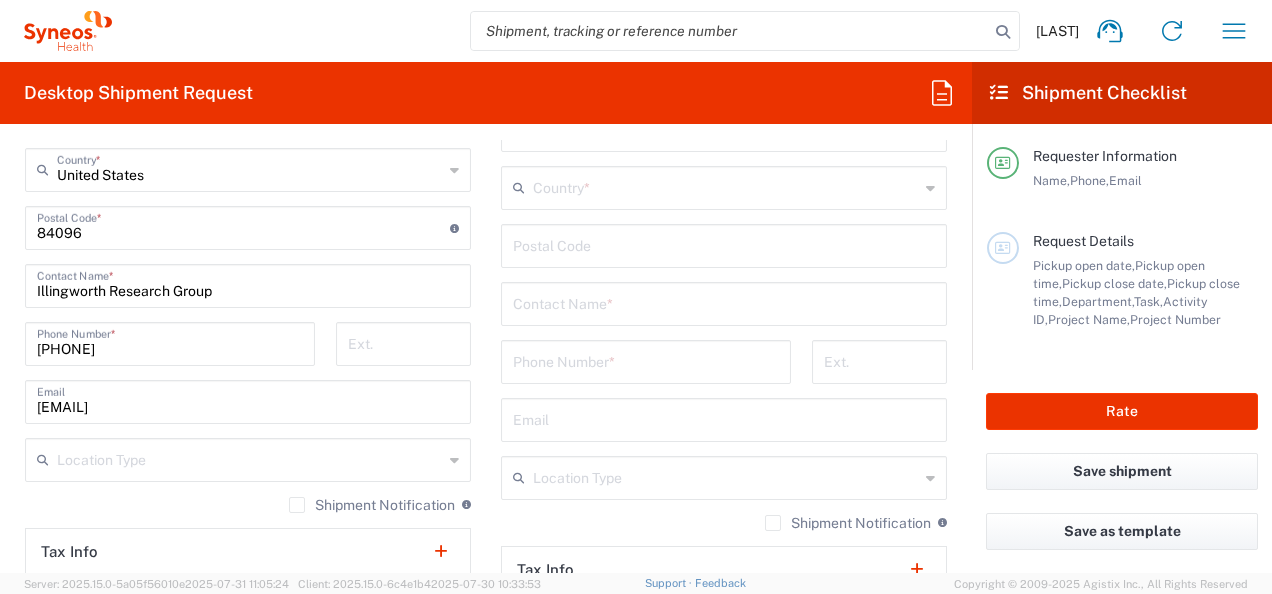 scroll, scrollTop: 1169, scrollLeft: 0, axis: vertical 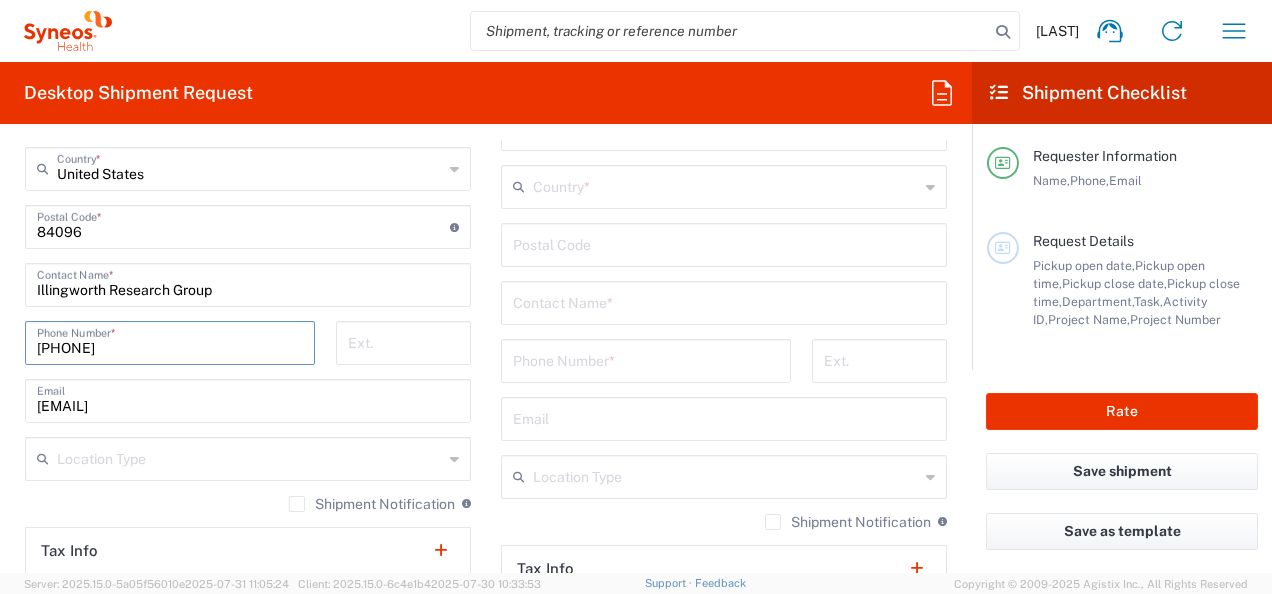 click on "[PHONE]" at bounding box center [170, 341] 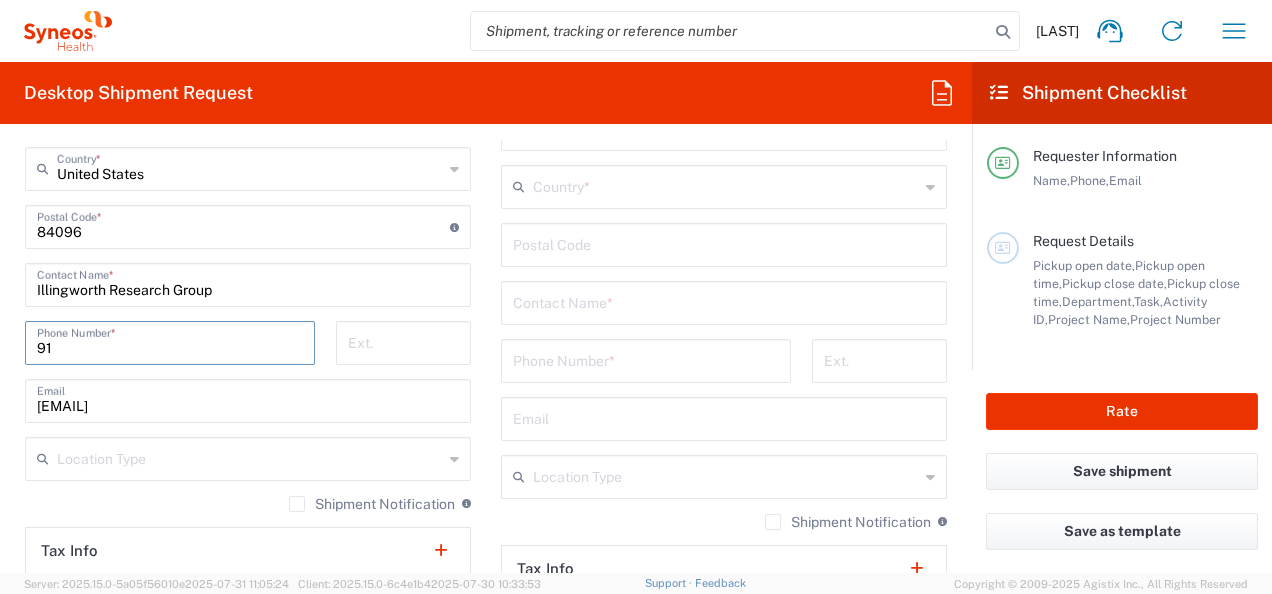 type on "9" 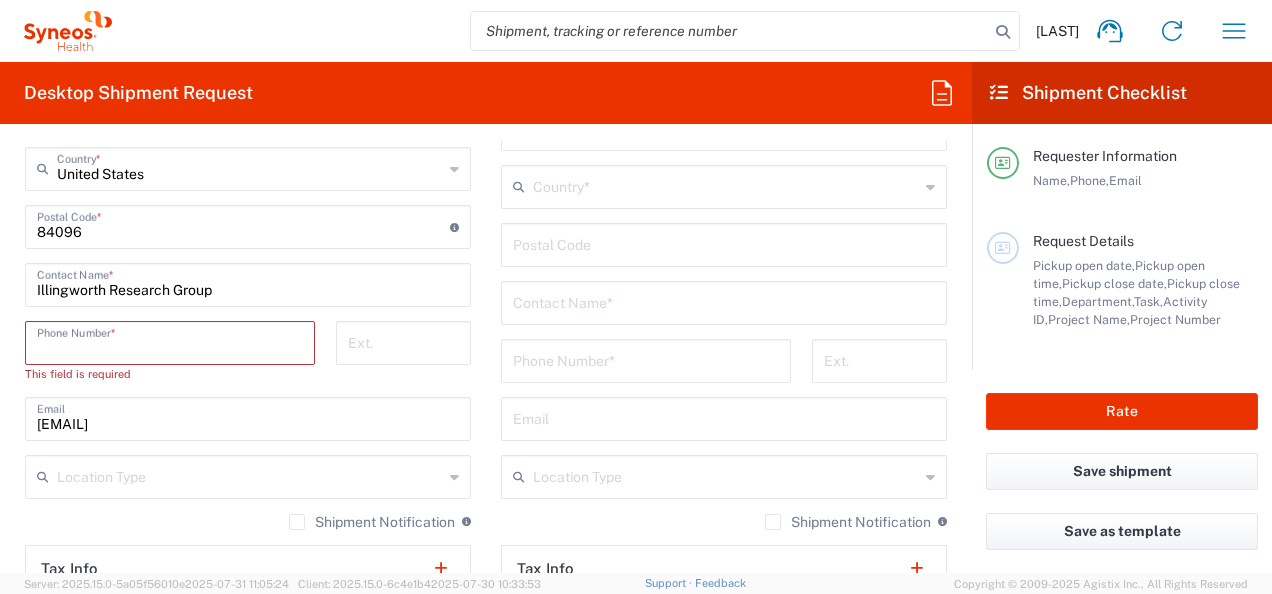 type 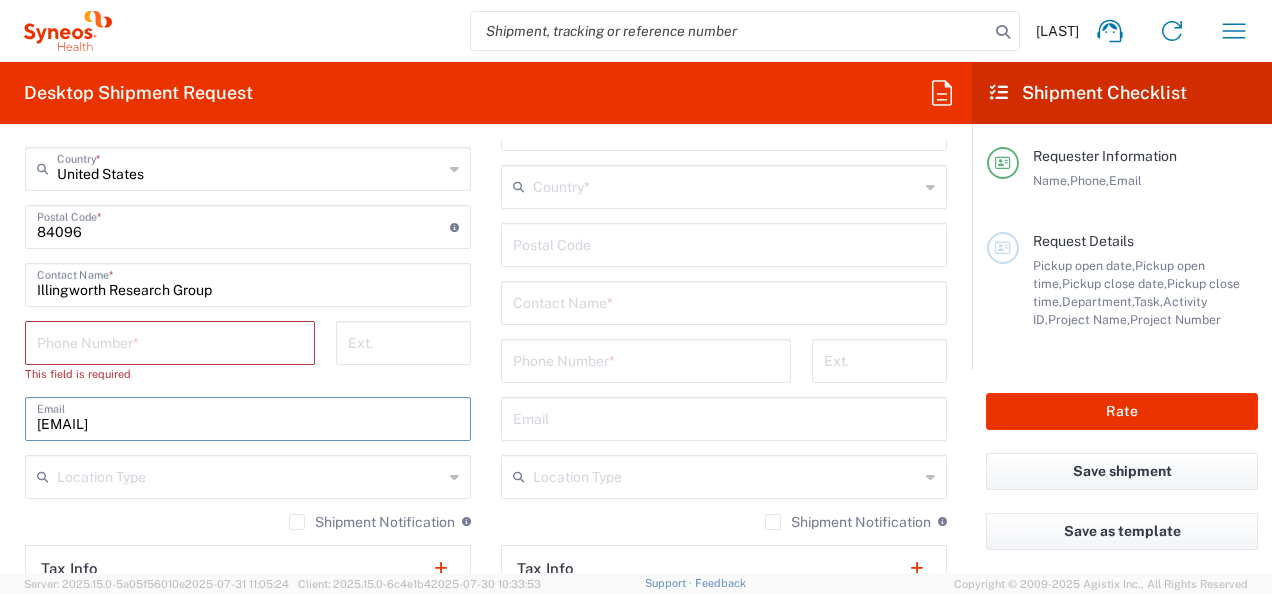 drag, startPoint x: 365, startPoint y: 409, endPoint x: 22, endPoint y: 401, distance: 343.0933 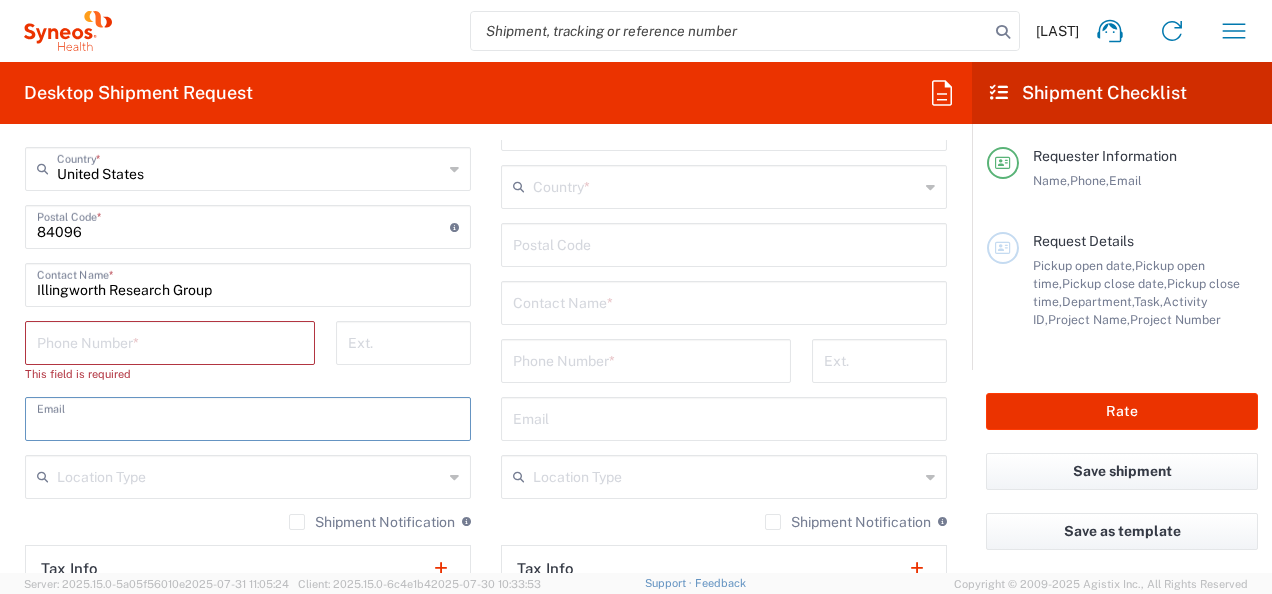 type 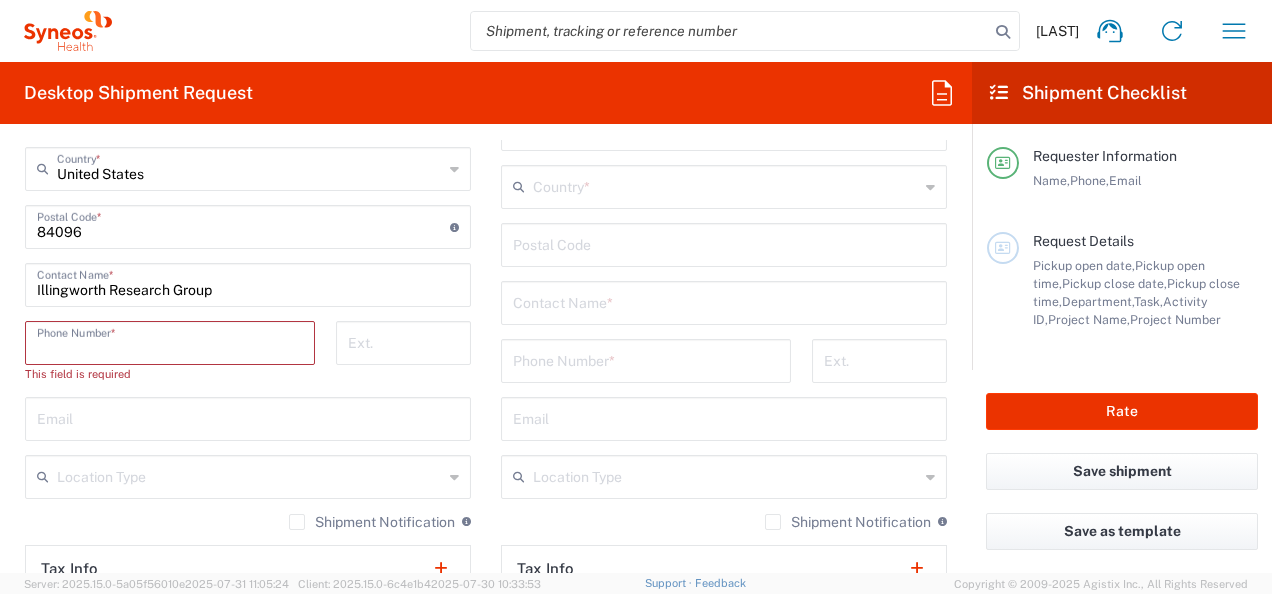 click at bounding box center (170, 341) 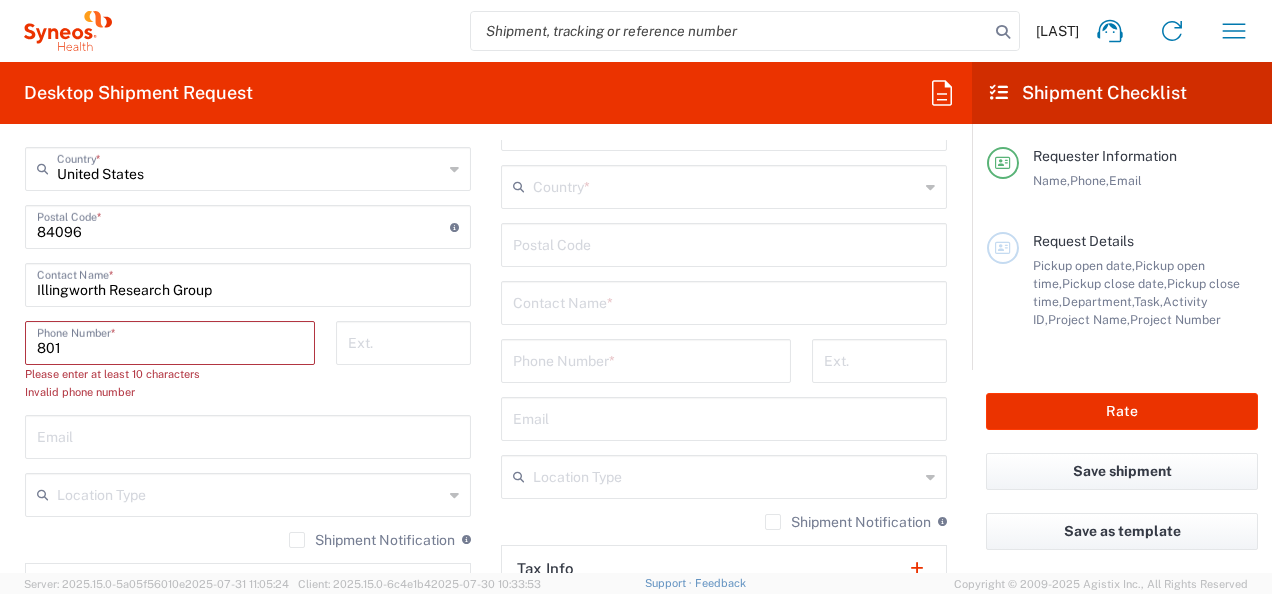type on "[PHONE]" 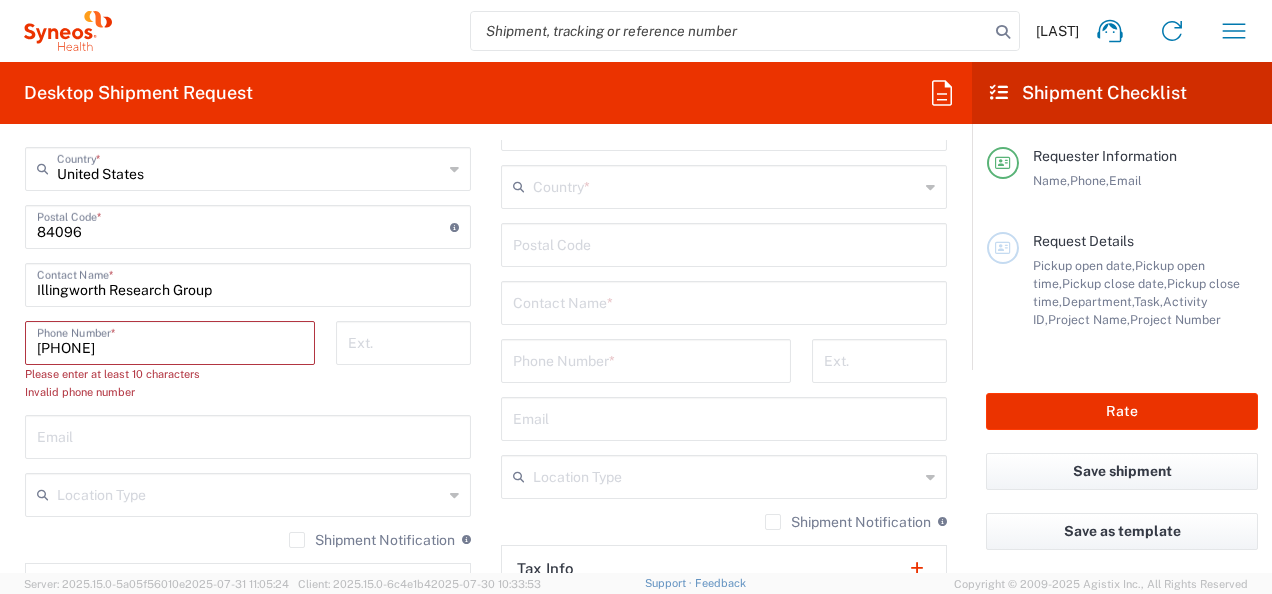 type on "[EMAIL]" 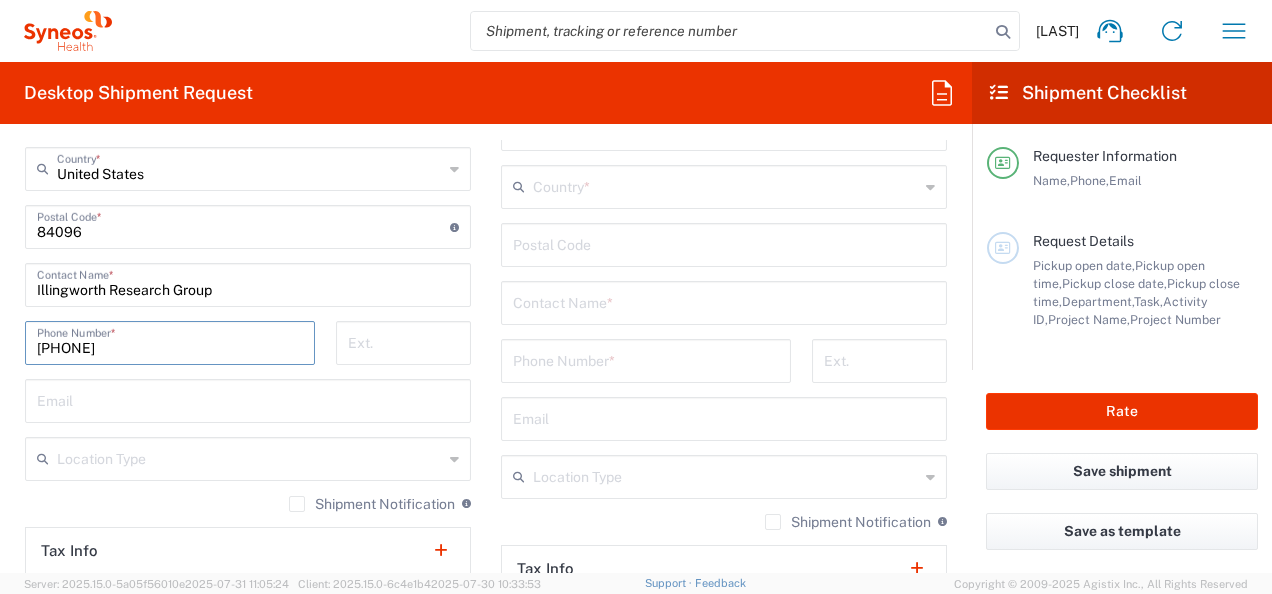 click on "[PHONE]" at bounding box center (170, 341) 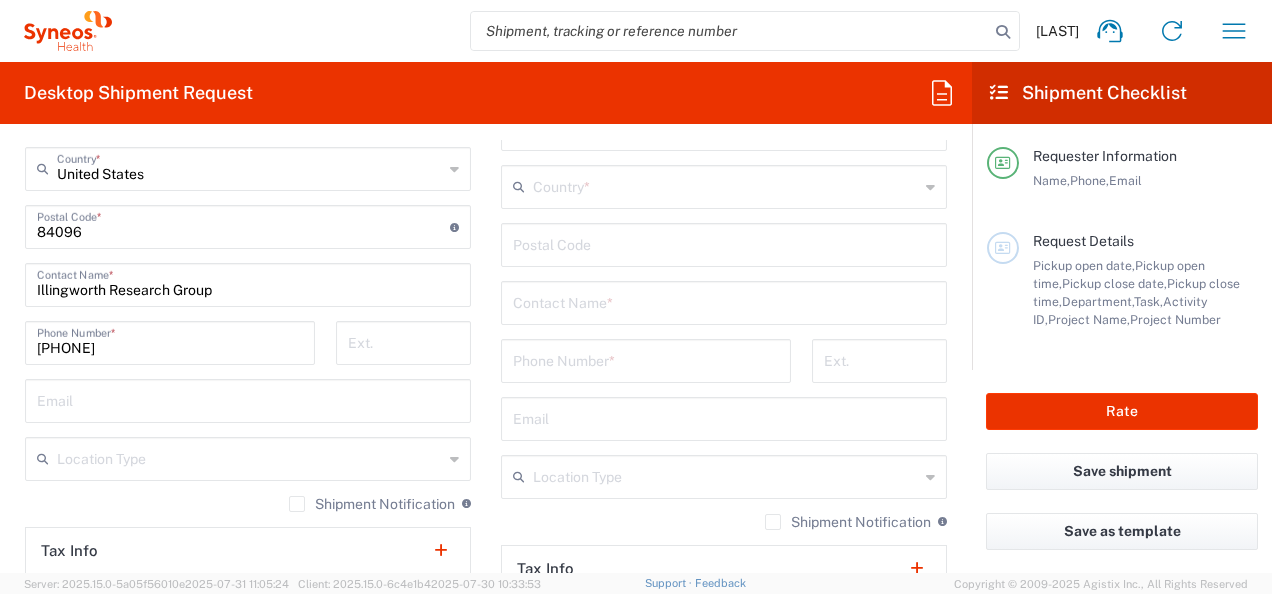 click on "Location  Addison Whitney LLC-Morrisvile NC US Barcelona-Syneos Health BioSector 2 LLC- New York US Boco Digital Media Caerus Marketing Group LLC-Morrisville NC US Chamberlain Communications LLC-New York US Chandler Chicco Agency, LLC-New York US Genico, LLC Gerbig Snell/Weisheimer Advert- Westerville OH Haas & Health Partner Public Relations GmbH Illingworth Research Group Ltd-Macclesfield UK Illingworth Rsrch Grp (France) Illingworth Rsrch Grp (Italy) Illingworth Rsrch Grp (Spain) Illingworth Rsrch Grp (USA) In Illingworth Rsrch Grp(Australi INC Research Clin Svcs Mexico inVentiv Health Philippines, Inc. IRG - Morrisville Warehouse IVH IPS Pvt Ltd- India IVH Mexico SA de CV NAVICOR GROUP, LLC- New York US PALIO + IGNITE, LLC- Westerville OH US Pharmaceutical Institute LLC- Morrisville NC US PT Syneos Health Indonesia Rx dataScience Inc-Morrisville NC US RxDataScience India Private Lt Syneos Health (Beijing) Inc.Lt Syneos Health (Shanghai) Inc. Ltd. Syneos Health (Thailand) Limit Syneos Health Argentina SA" 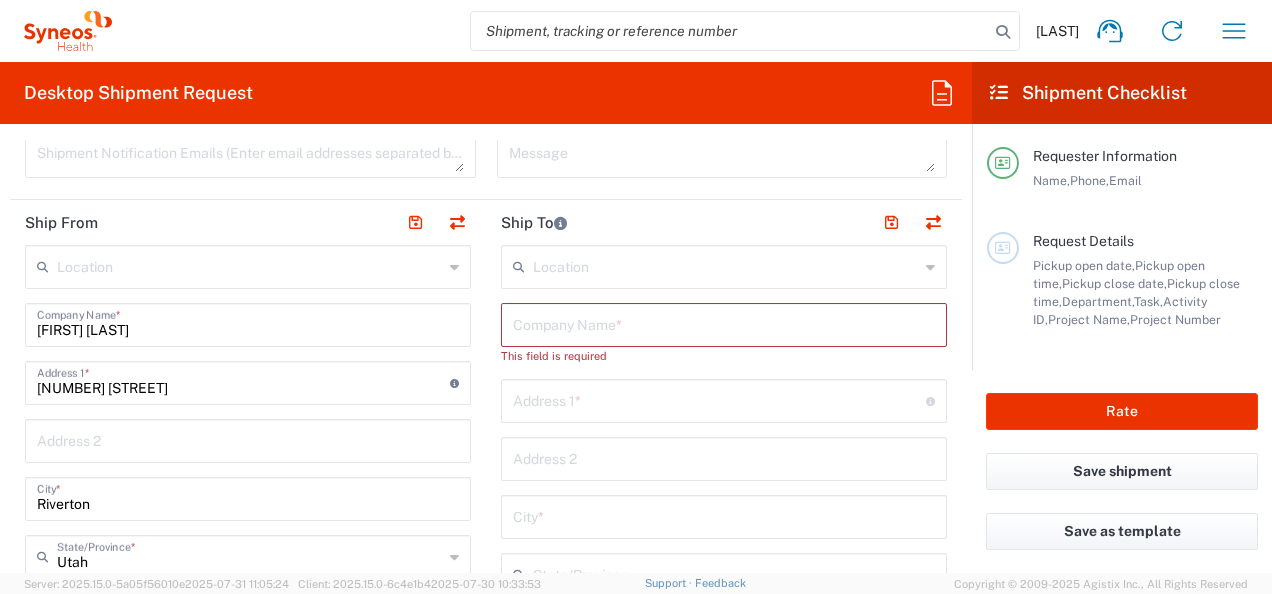 scroll, scrollTop: 721, scrollLeft: 0, axis: vertical 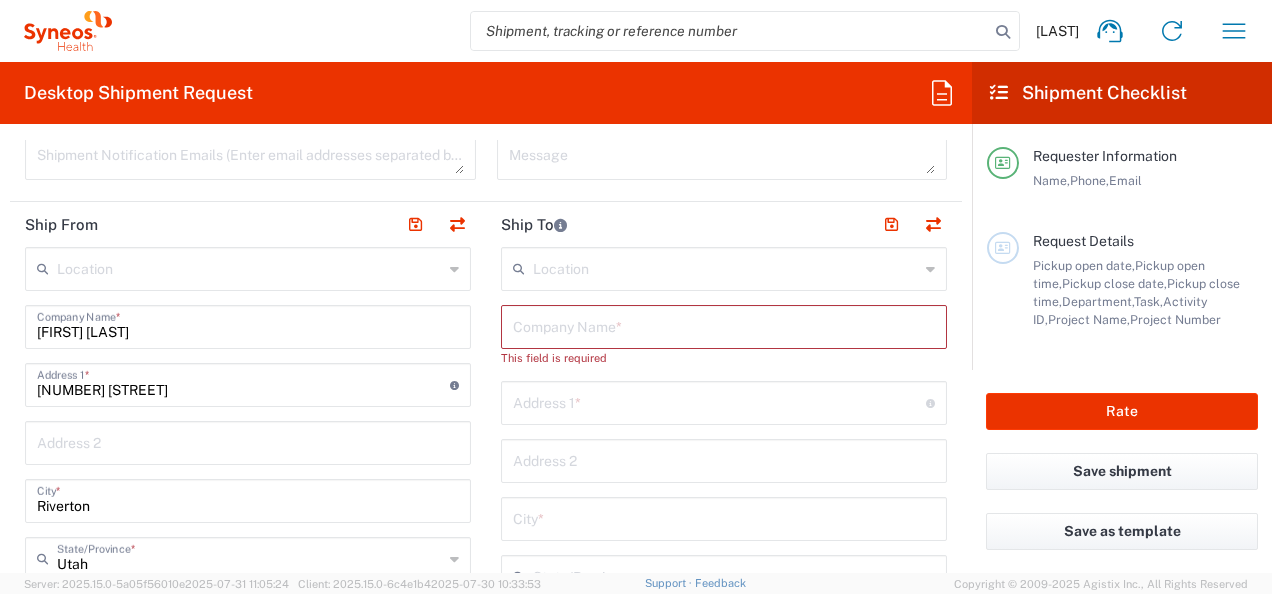 click on "[NUMBER] [STREET] [ADDRESS_LINE_2] * For cross streets use street names with '&' or 'and' in between. For example 'Walnut St & S 13th St'" 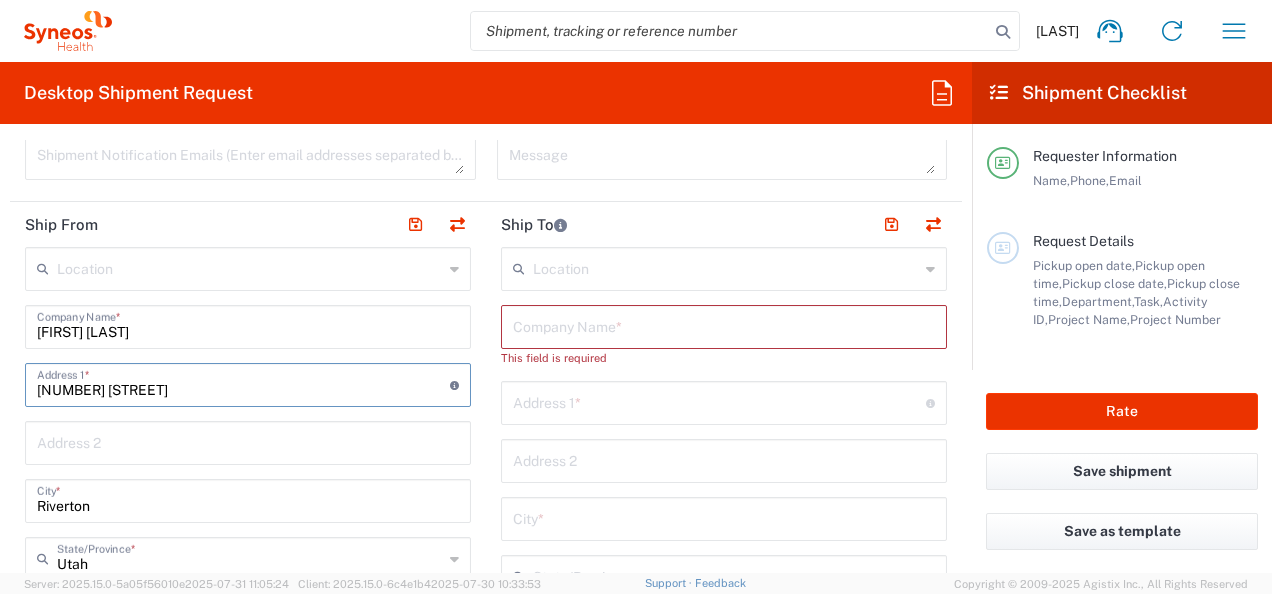 type on "[NUMBER] [STREET]" 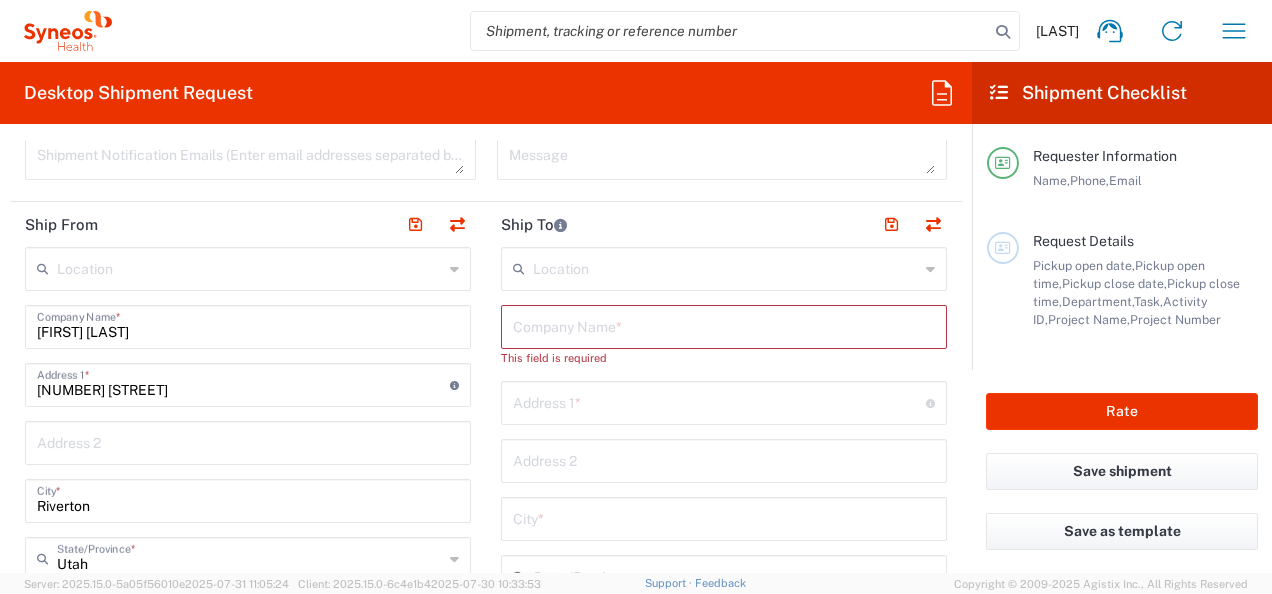 click on "Location  Addison Whitney LLC-Morrisvile NC US Barcelona-Syneos Health BioSector 2 LLC- New York US Boco Digital Media Caerus Marketing Group LLC-Morrisville NC US Chamberlain Communications LLC-New York US Chandler Chicco Agency, LLC-New York US Genico, LLC Gerbig Snell/Weisheimer Advert- Westerville OH Haas & Health Partner Public Relations GmbH Illingworth Research Group Ltd-Macclesfield UK Illingworth Rsrch Grp (France) Illingworth Rsrch Grp (Italy) Illingworth Rsrch Grp (Spain) Illingworth Rsrch Grp (USA) In Illingworth Rsrch Grp(Australi INC Research Clin Svcs Mexico inVentiv Health Philippines, Inc. IRG - Morrisville Warehouse IVH IPS Pvt Ltd- India IVH Mexico SA de CV NAVICOR GROUP, LLC- New York US PALIO + IGNITE, LLC- Westerville OH US Pharmaceutical Institute LLC- Morrisville NC US PT Syneos Health Indonesia Rx dataScience Inc-Morrisville NC US RxDataScience India Private Lt Syneos Health (Beijing) Inc.Lt Syneos Health (Shanghai) Inc. Ltd. Syneos Health (Thailand) Limit Syneos Health Argentina SA" 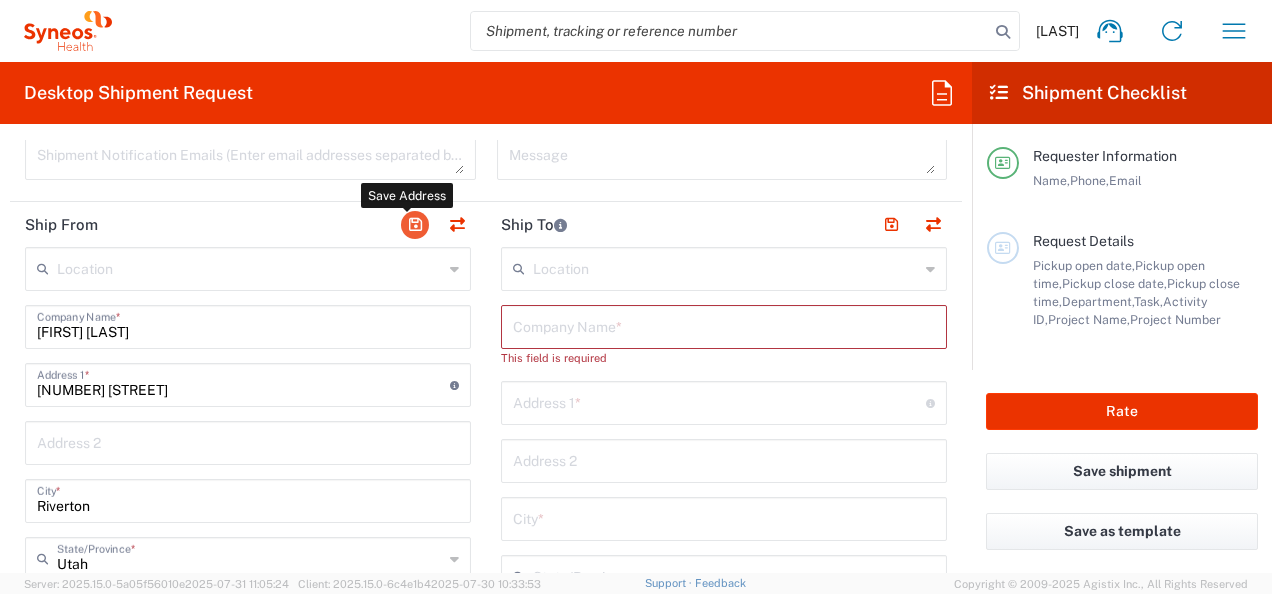 click 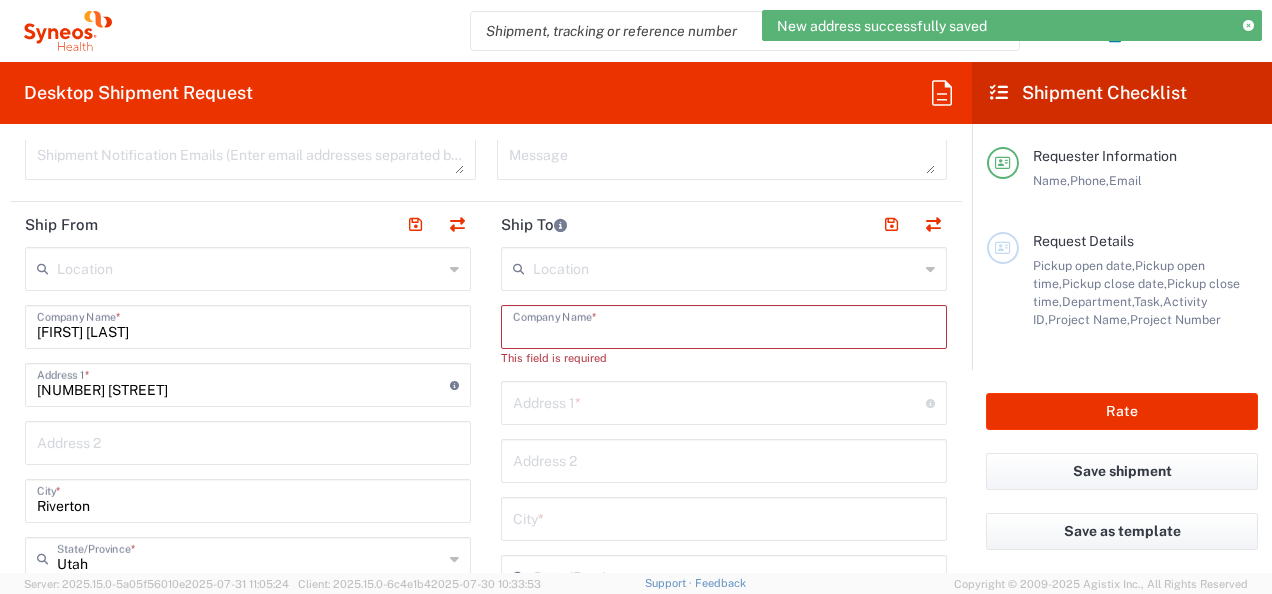 click at bounding box center [724, 325] 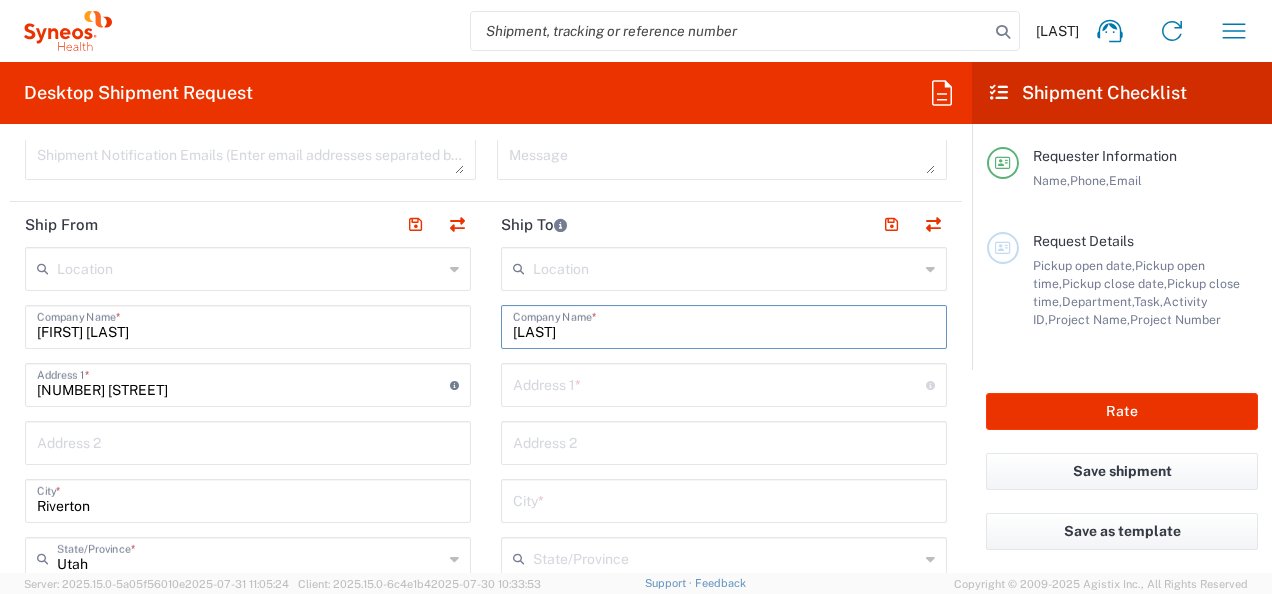 type on "[LAST]" 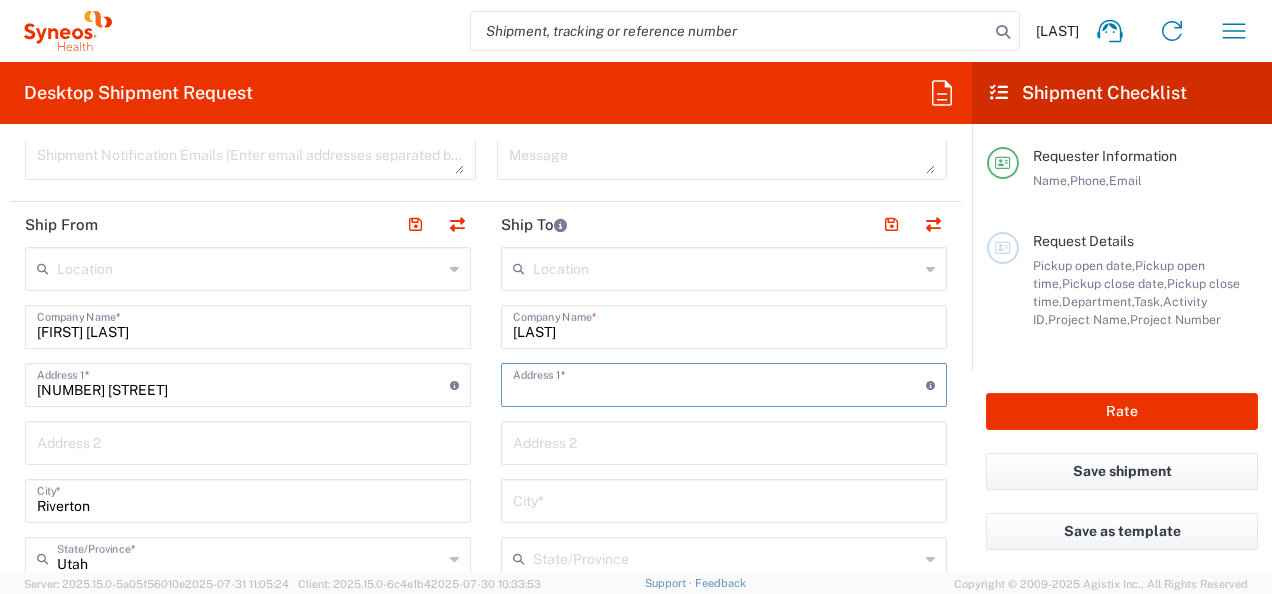 click at bounding box center (719, 383) 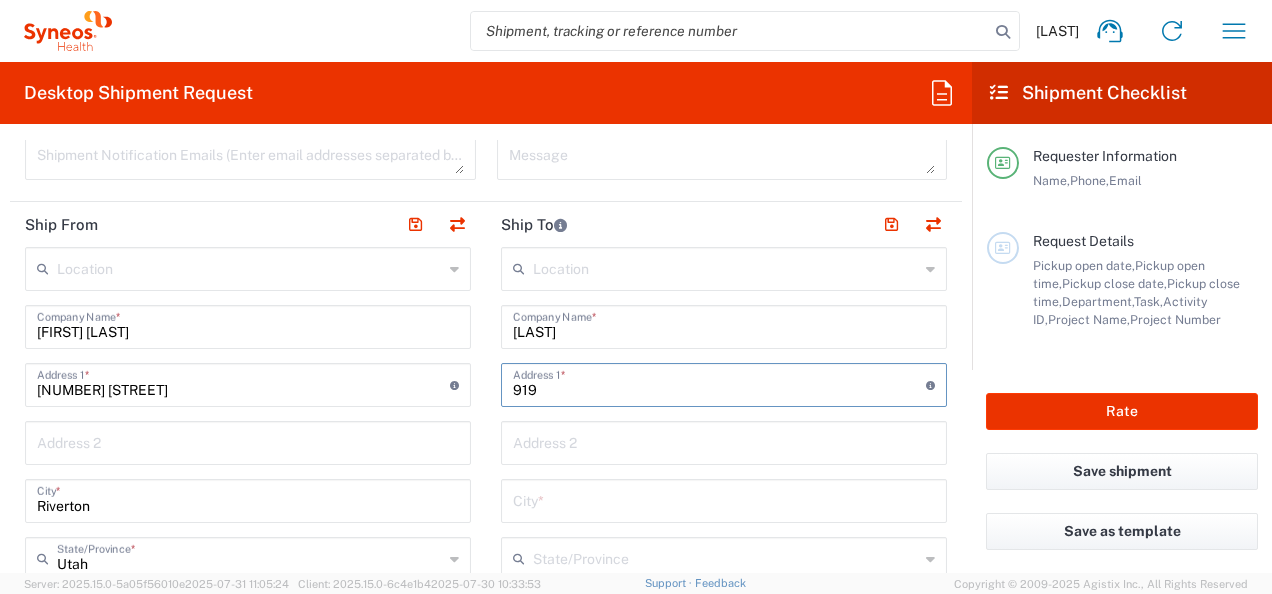 type on "[NUMBER] [STREET]" 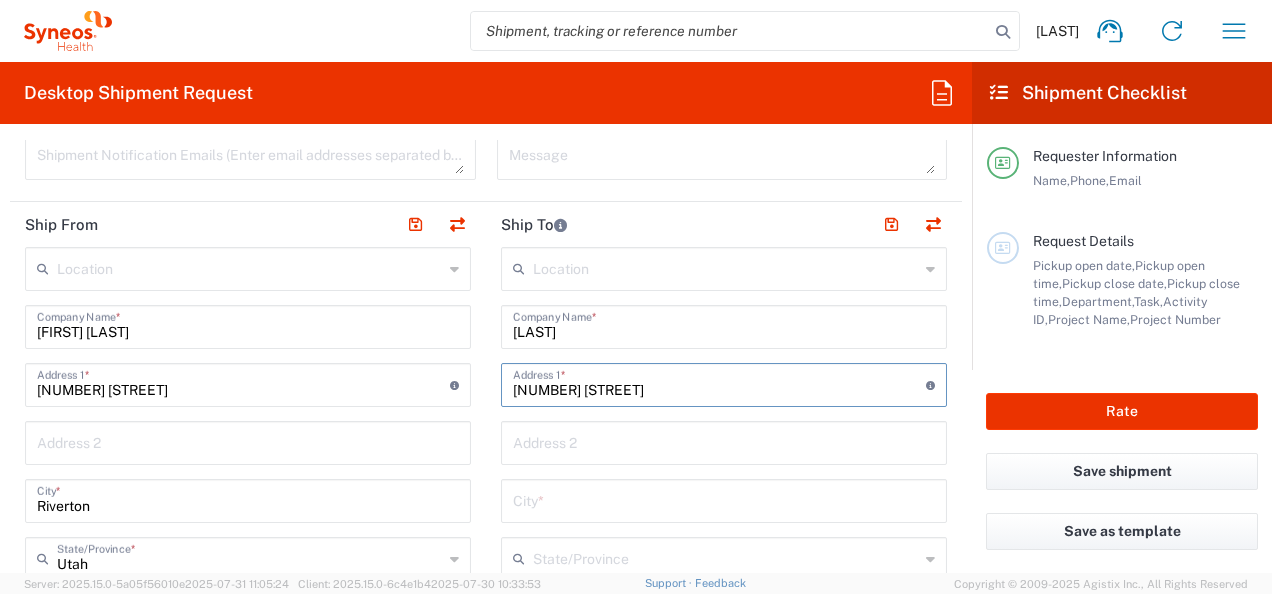 type on "Denver" 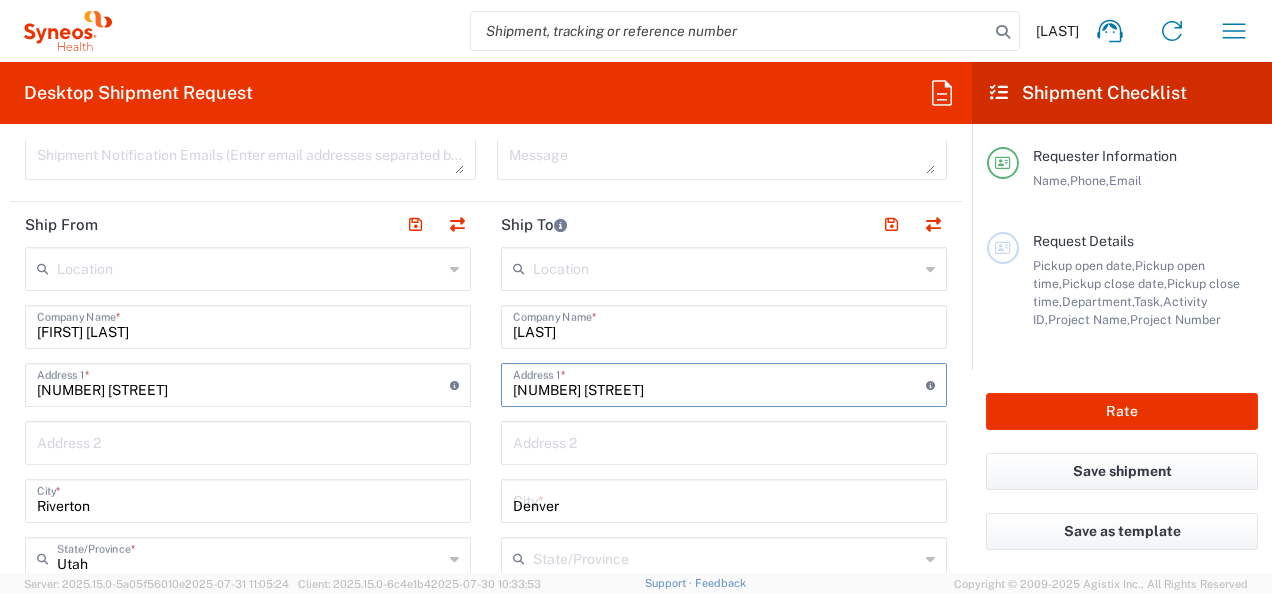type on "Colorado" 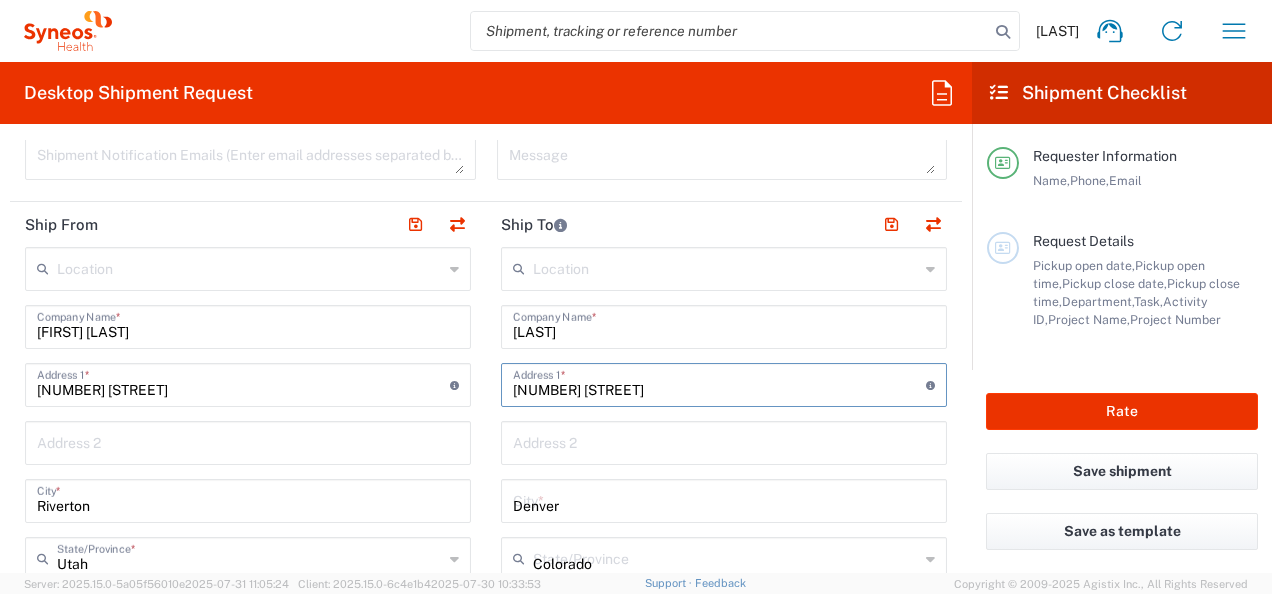 type on "United States" 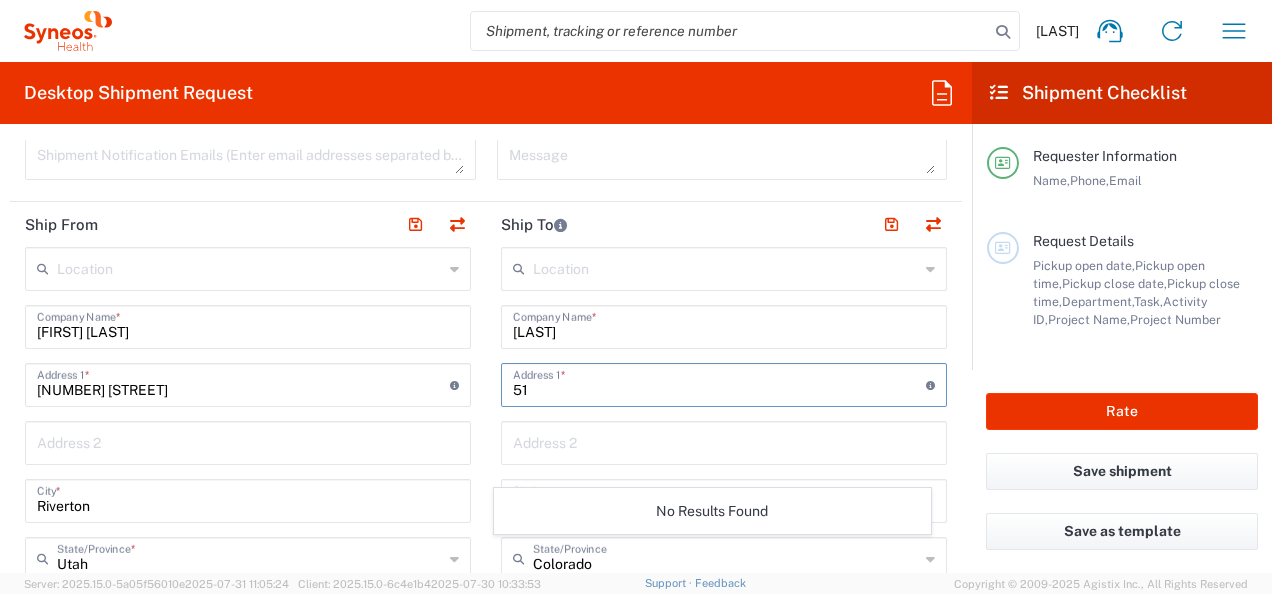 type on "5" 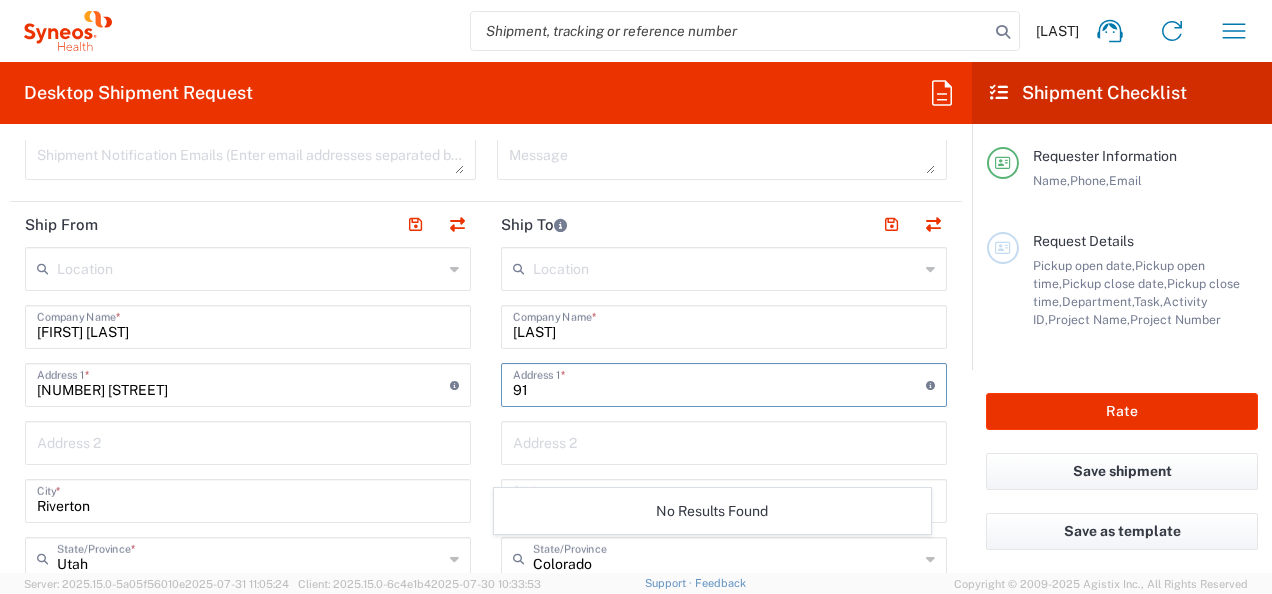 type on "919" 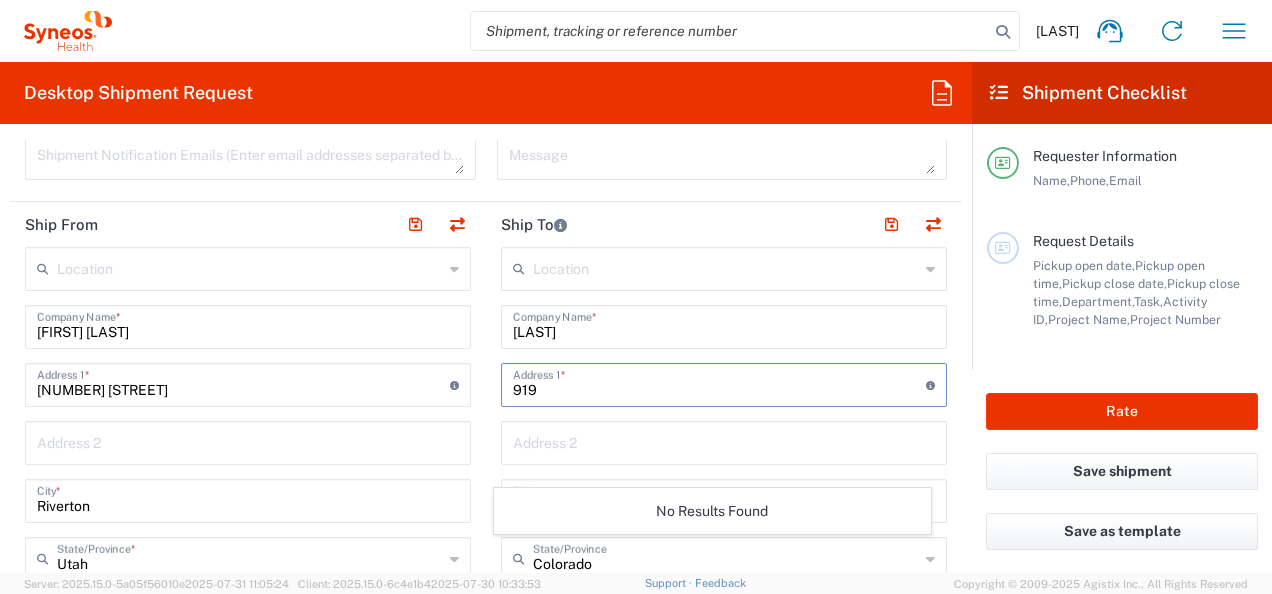 click on "919" at bounding box center [719, 383] 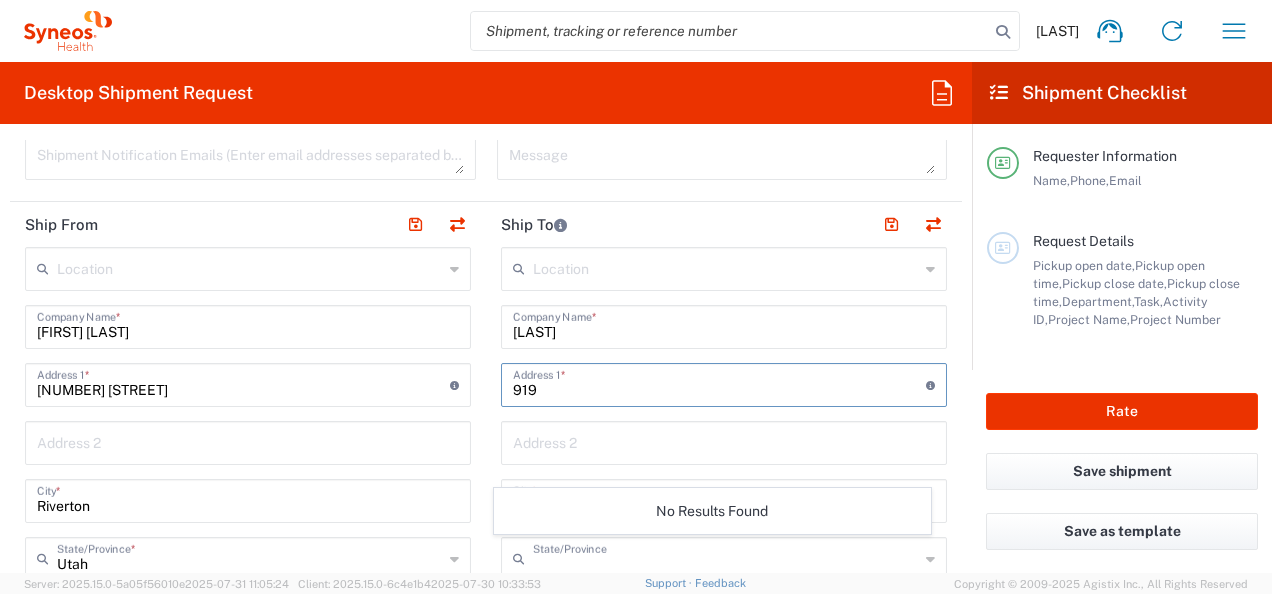 type 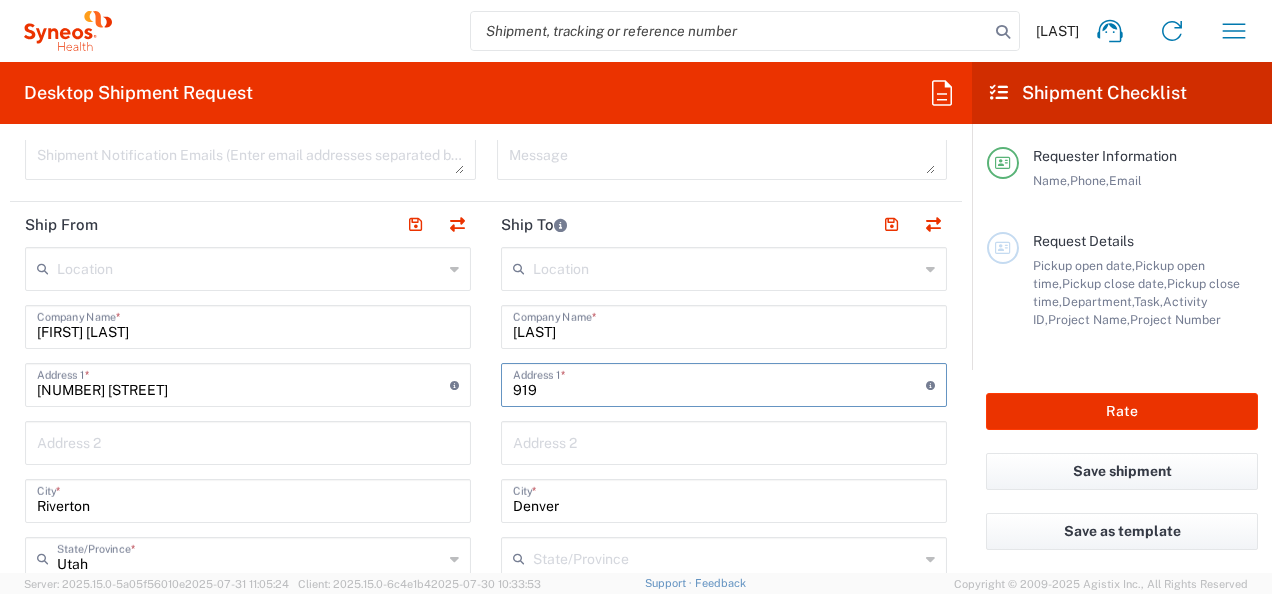 type on "[NUMBER] [STREET]" 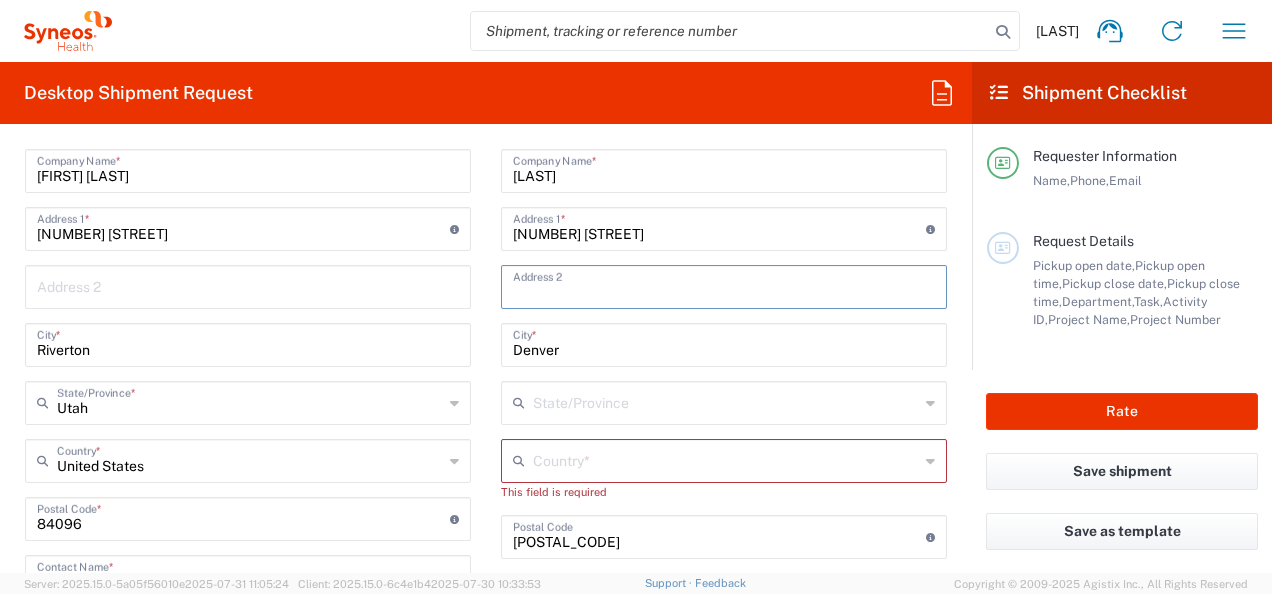 scroll, scrollTop: 878, scrollLeft: 0, axis: vertical 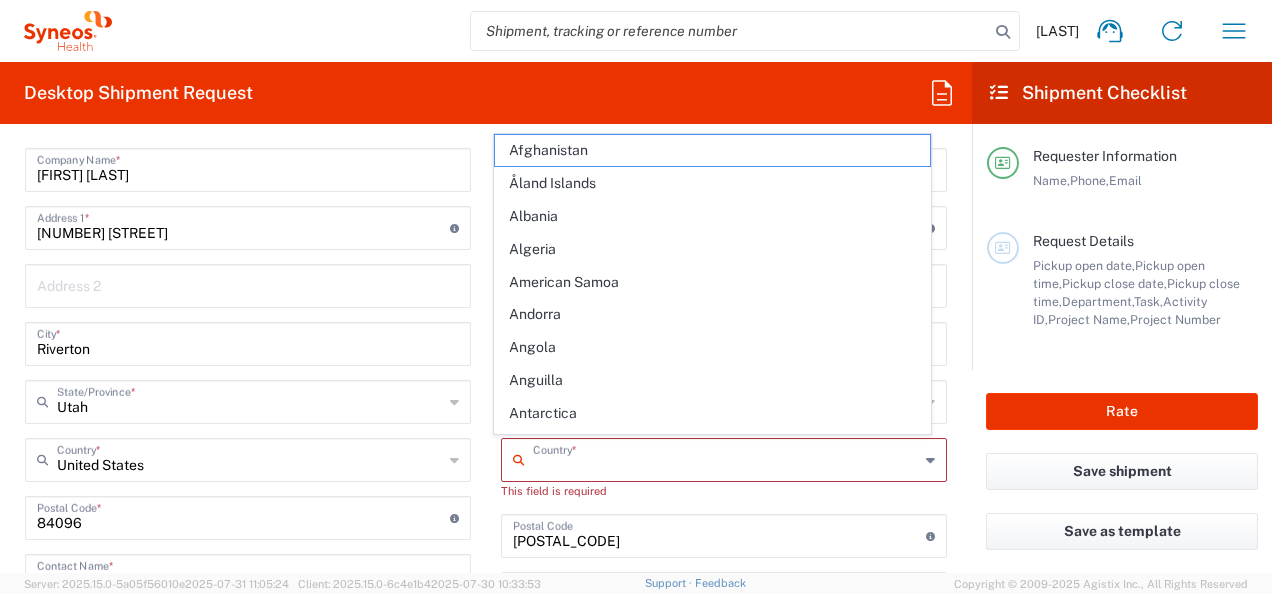 click at bounding box center [726, 458] 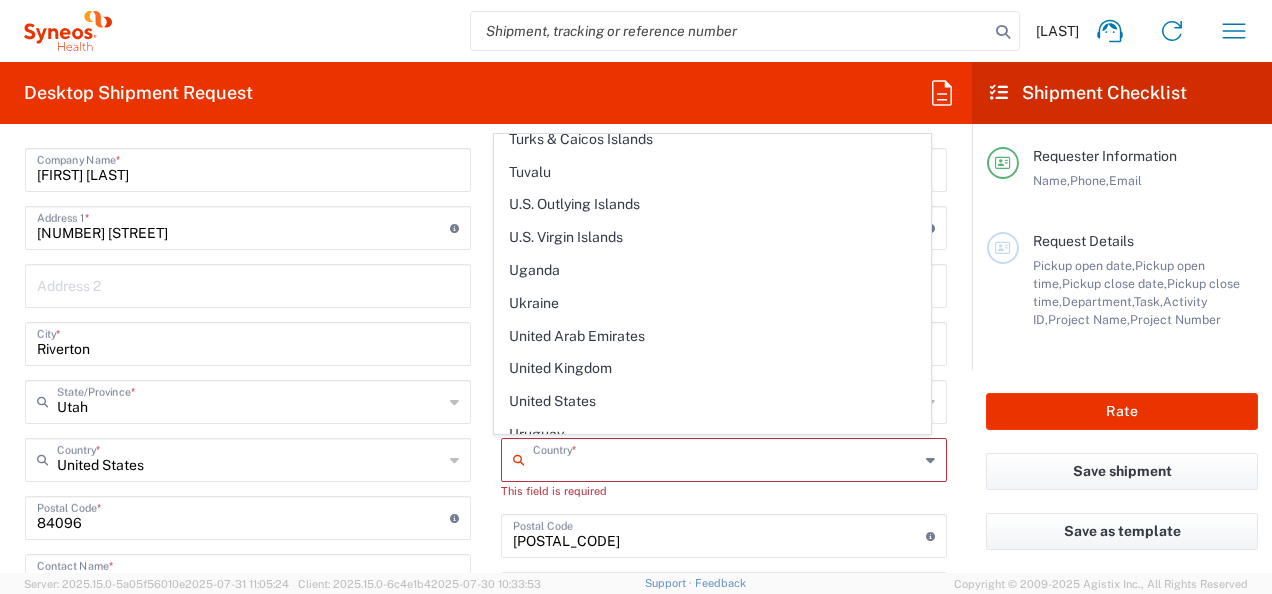 scroll, scrollTop: 7517, scrollLeft: 0, axis: vertical 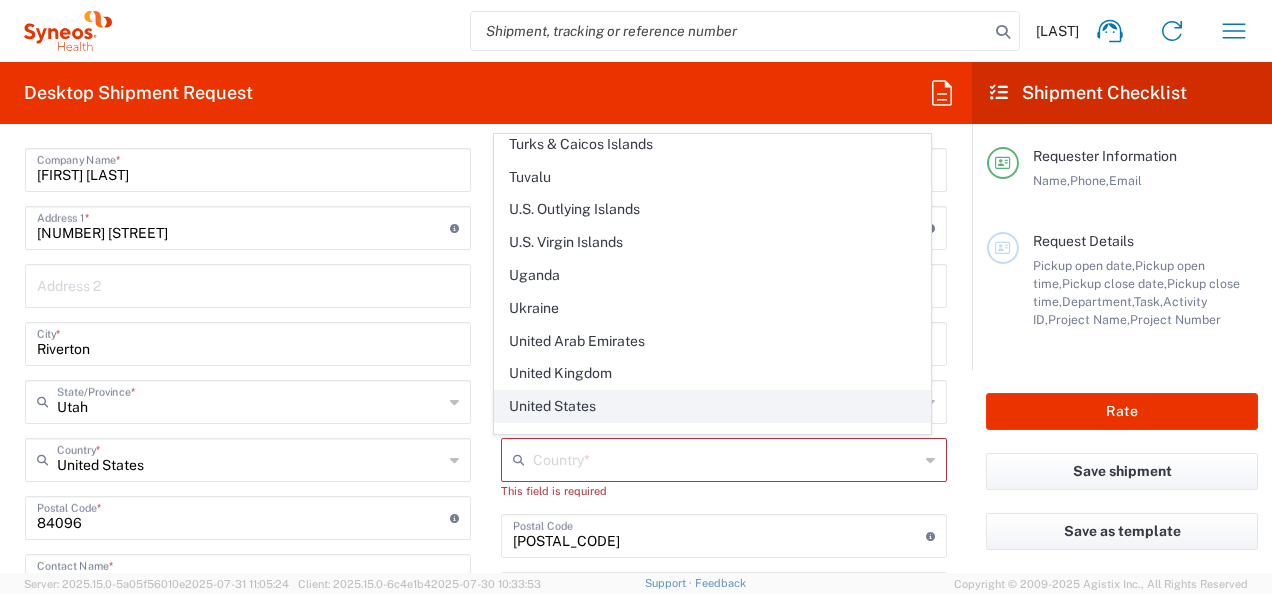 click on "United States" 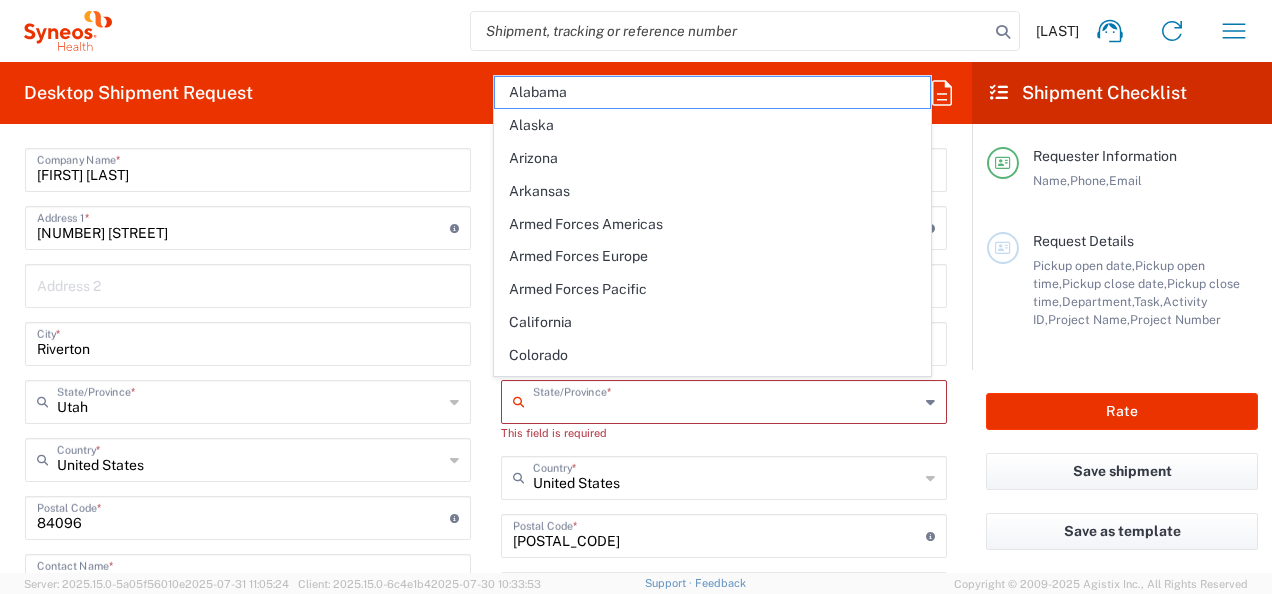 click at bounding box center [726, 400] 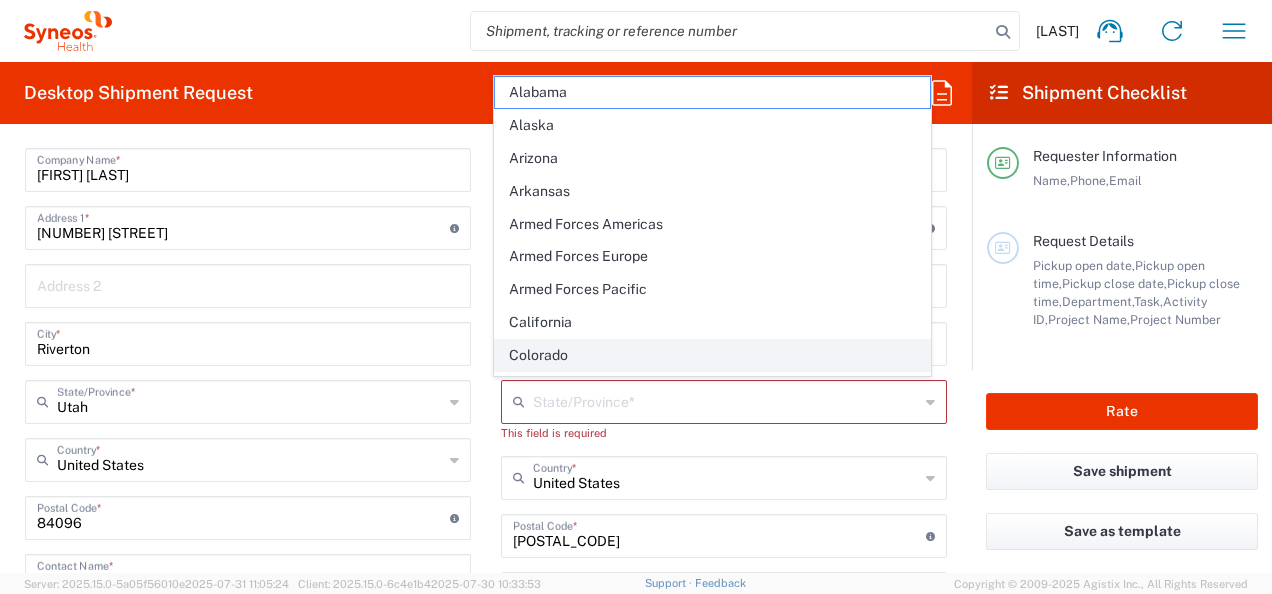 click on "Colorado" 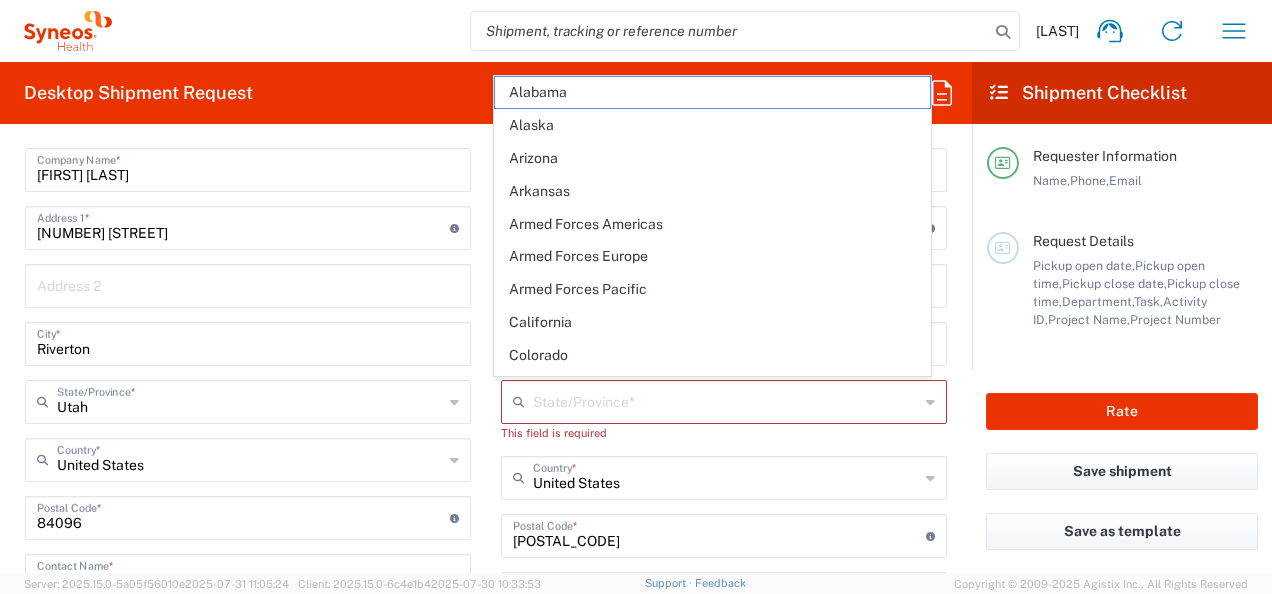 type on "Colorado" 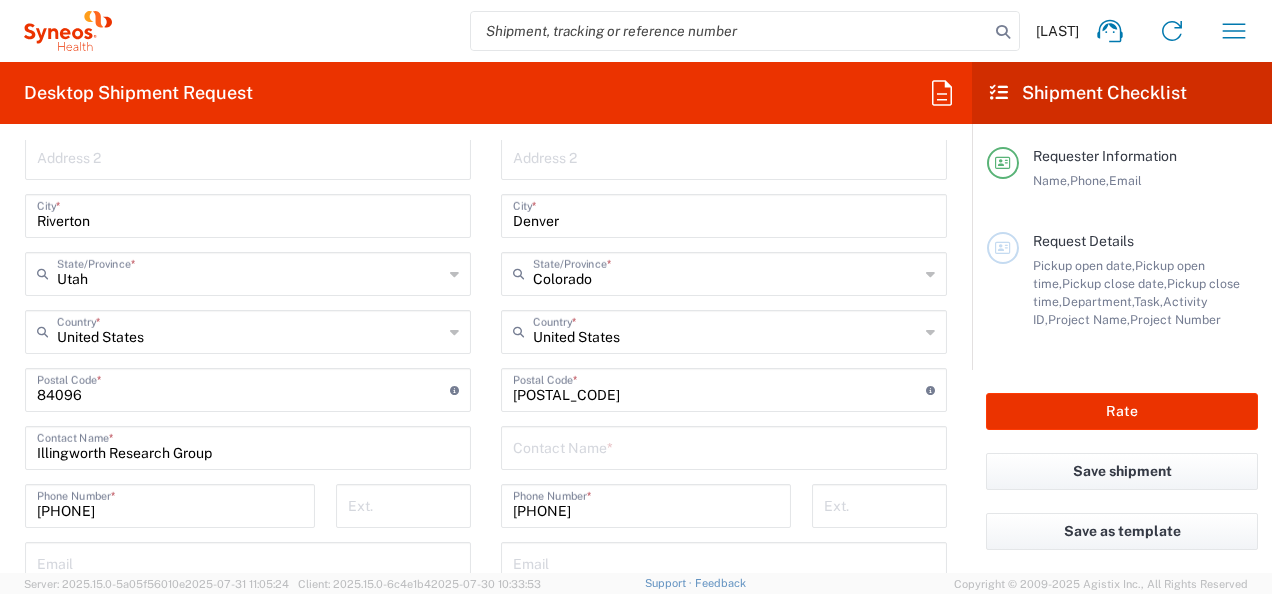 scroll, scrollTop: 1007, scrollLeft: 0, axis: vertical 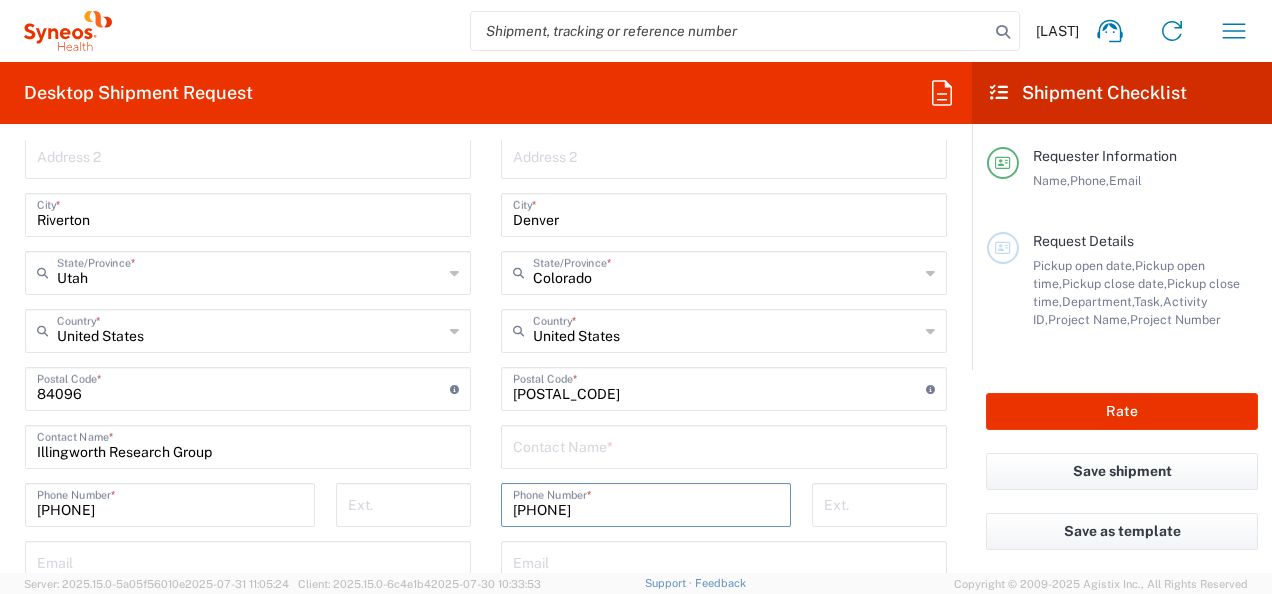click on "[PHONE]" at bounding box center [646, 503] 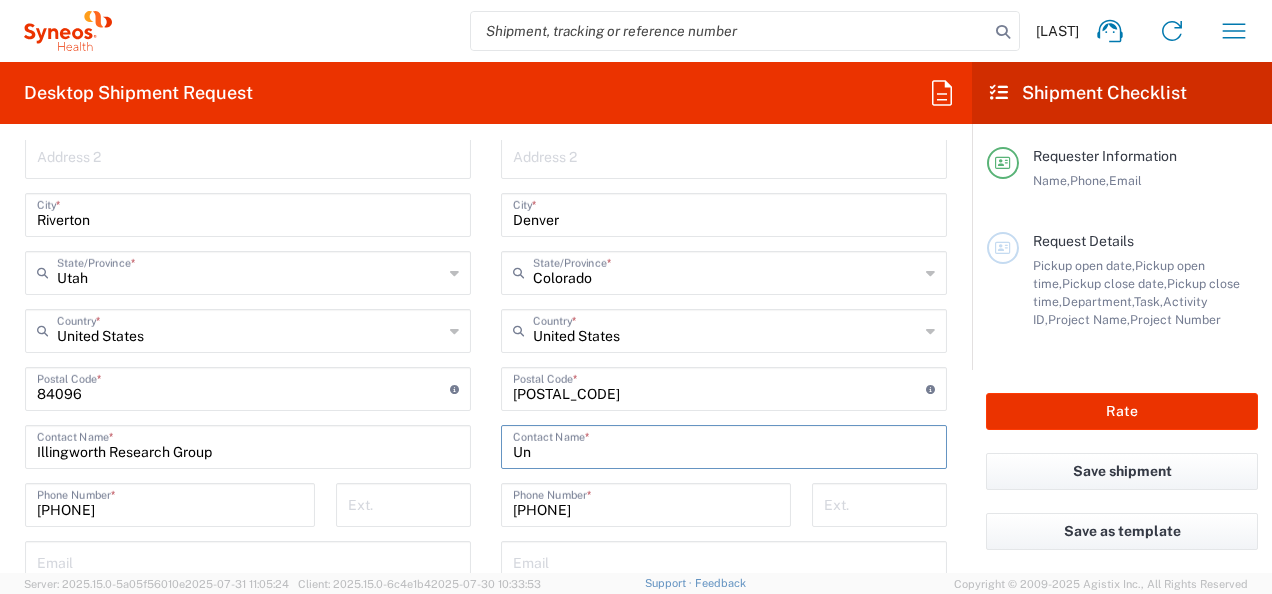 type on "U" 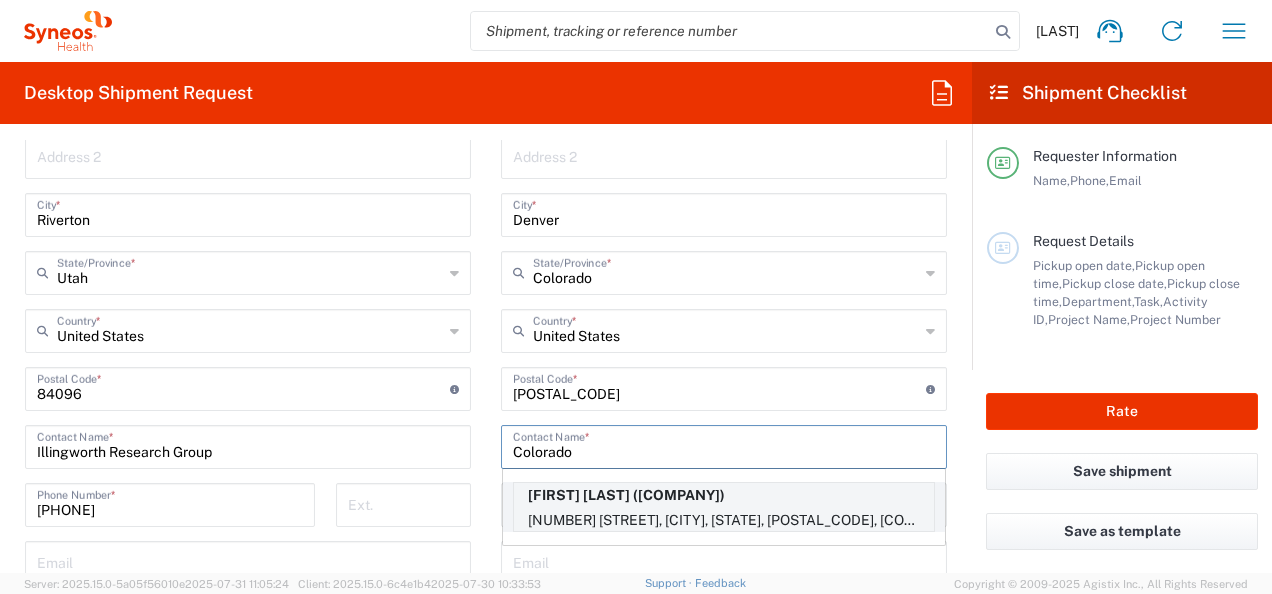 type on "Colorado" 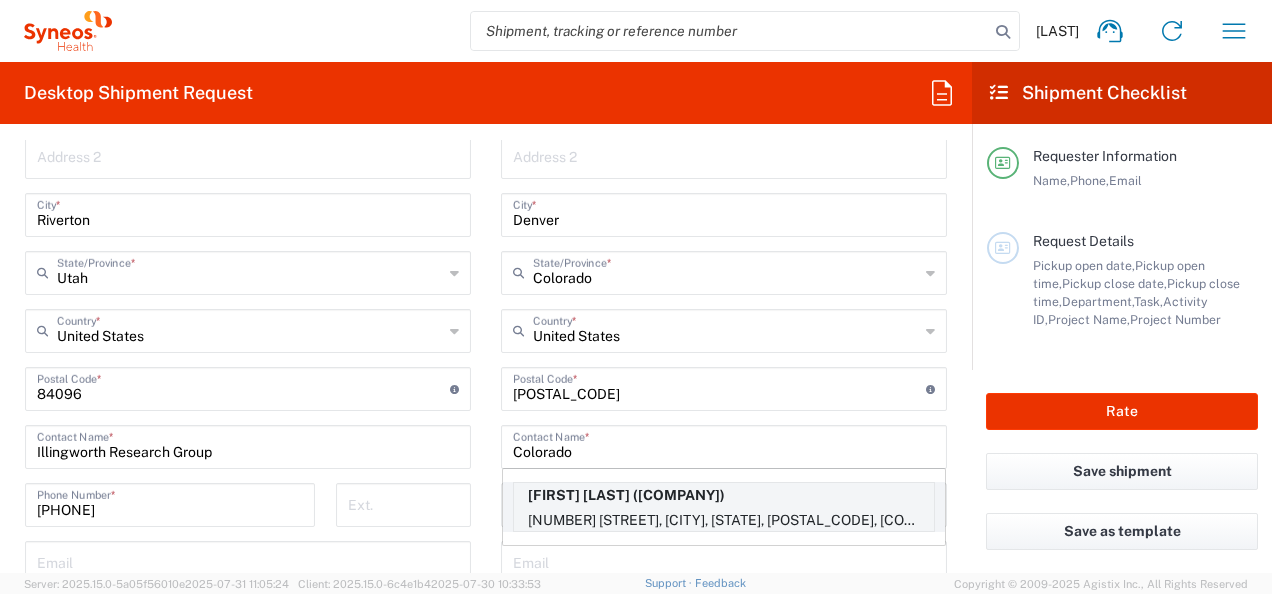 click on "[FIRST] [LAST] ([COMPANY])" at bounding box center [724, 495] 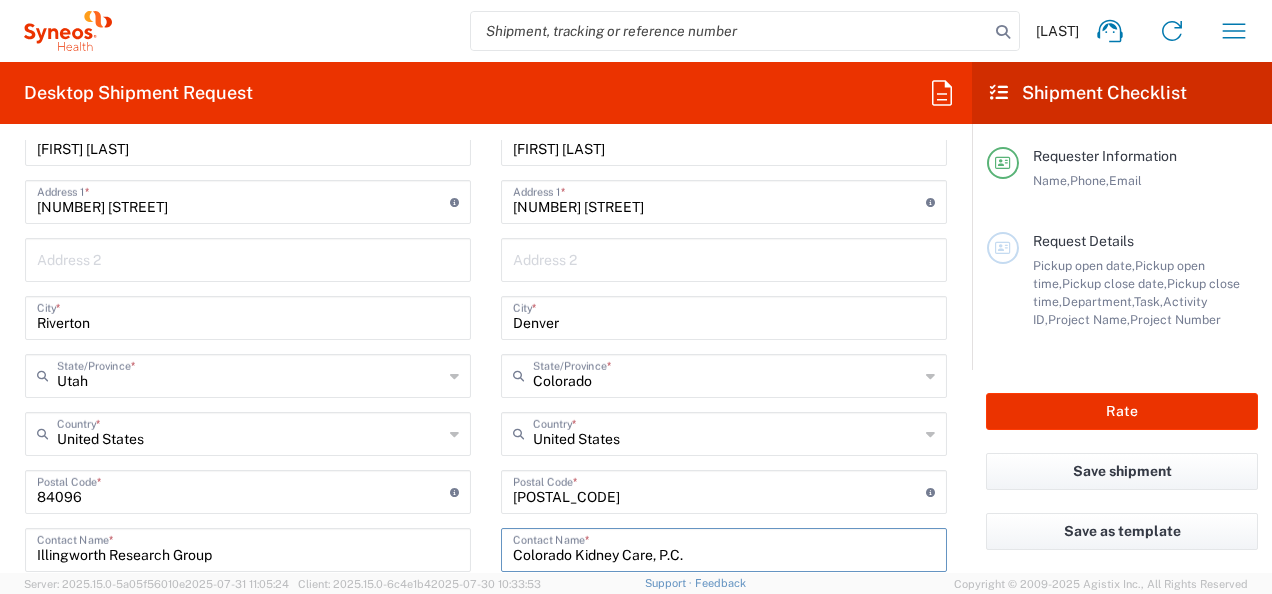scroll, scrollTop: 902, scrollLeft: 0, axis: vertical 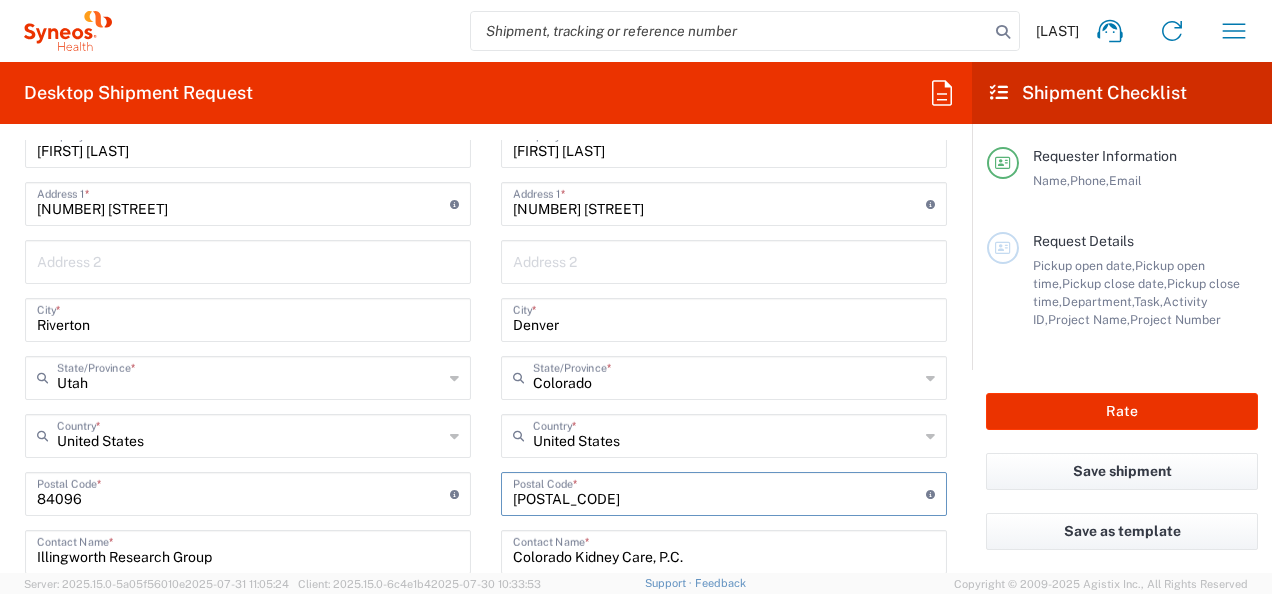 click at bounding box center (719, 492) 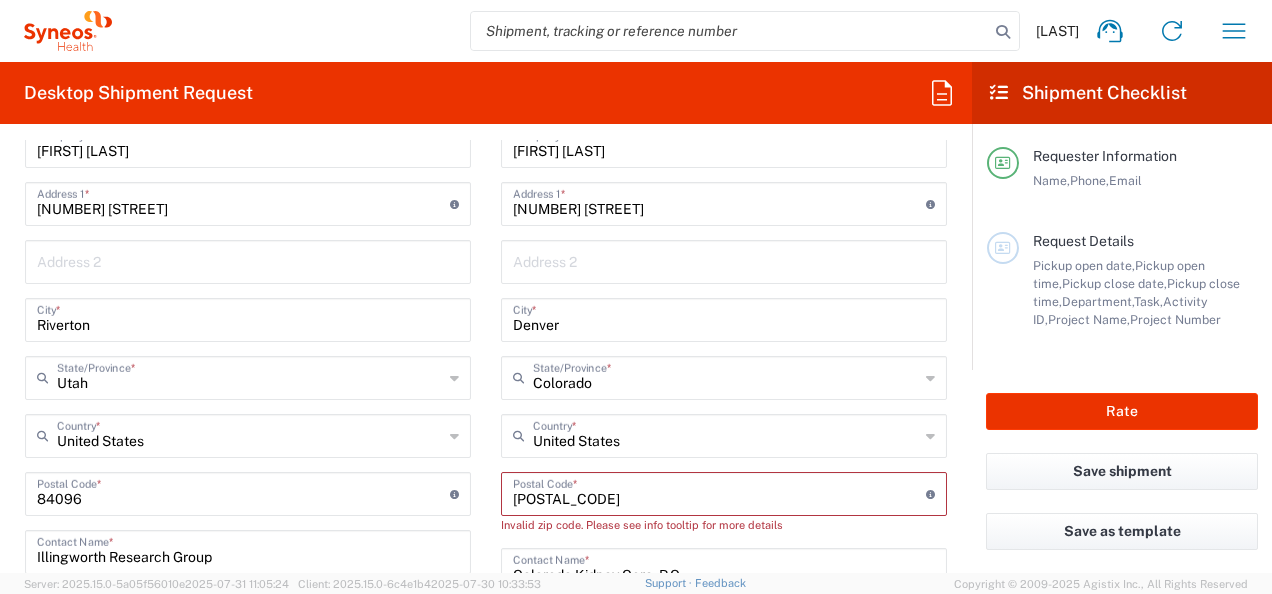 type on "[POSTAL_CODE]" 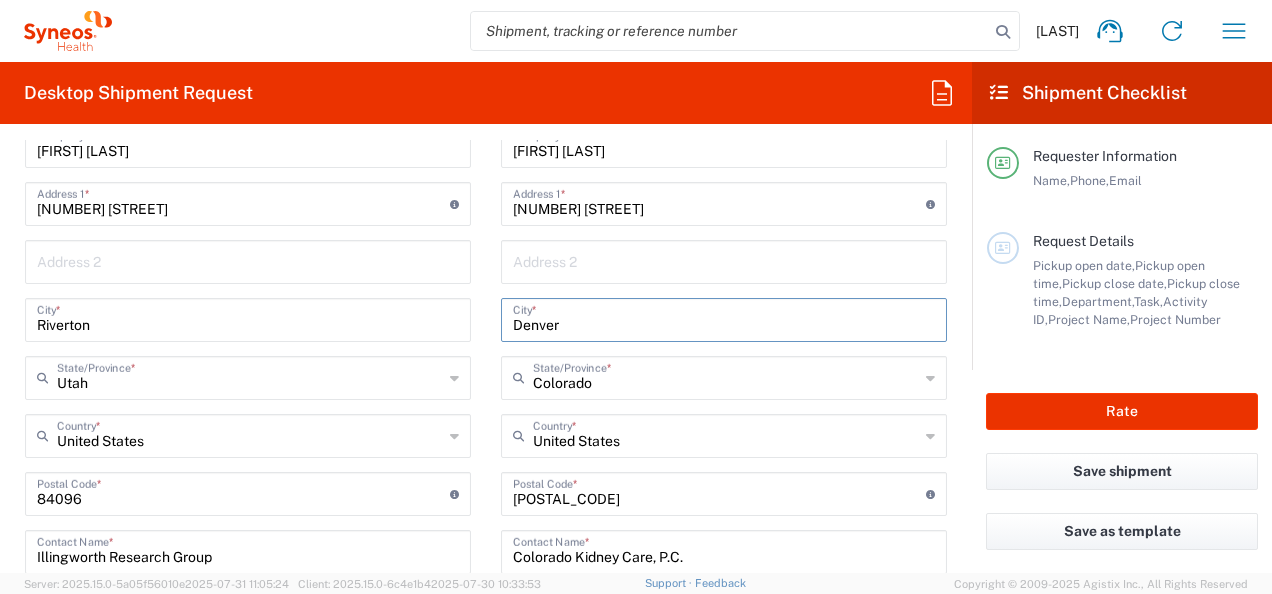click on "Denver" at bounding box center [724, 318] 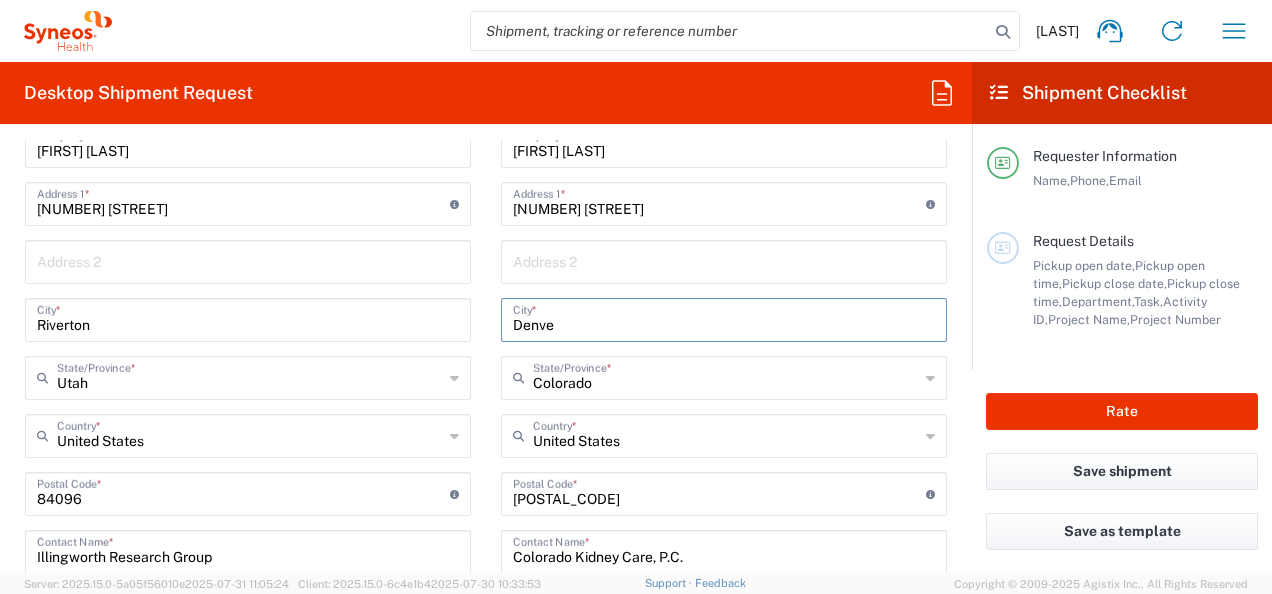 type on "Denver" 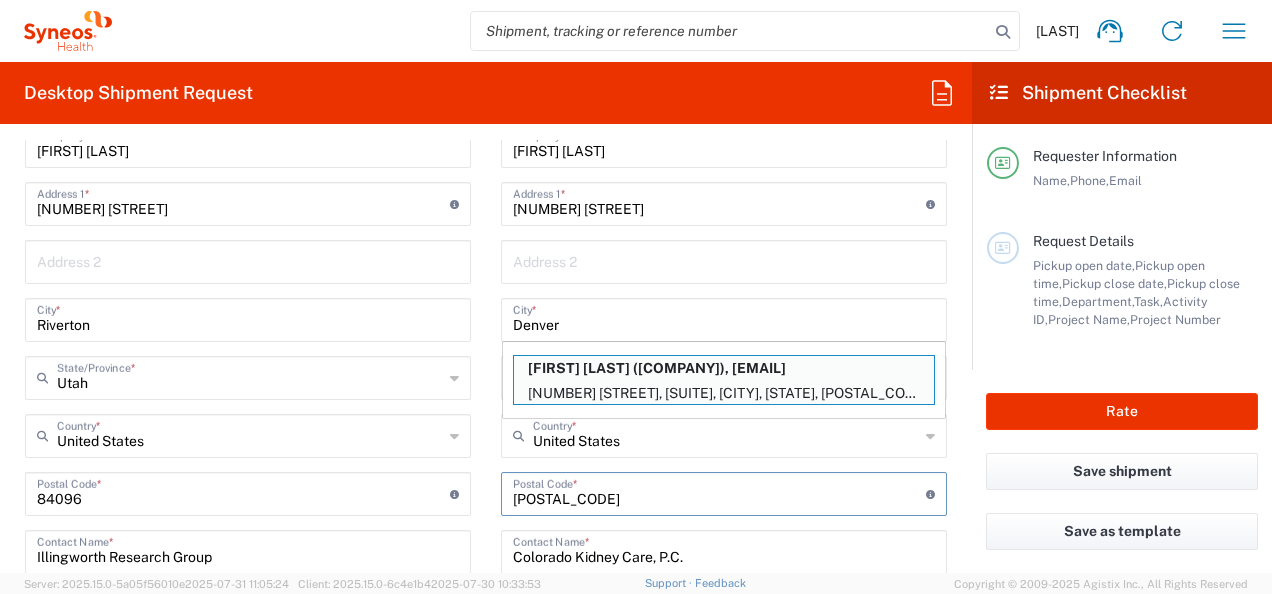 click at bounding box center (719, 492) 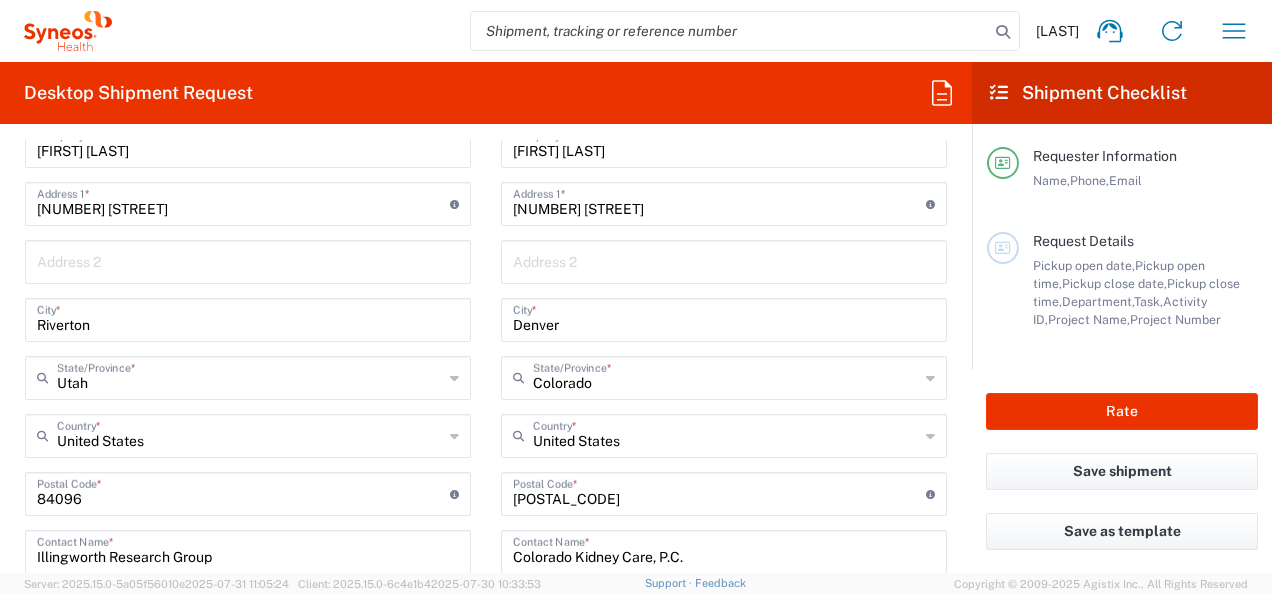 click on "Location  Addison Whitney LLC-Morrisvile NC US Barcelona-Syneos Health BioSector 2 LLC- New York US Boco Digital Media Caerus Marketing Group LLC-Morrisville NC US Chamberlain Communications LLC-New York US Chandler Chicco Agency, LLC-New York US Genico, LLC Gerbig Snell/Weisheimer Advert- Westerville OH Haas & Health Partner Public Relations GmbH Illingworth Research Group Ltd-Macclesfield UK Illingworth Rsrch Grp (France) Illingworth Rsrch Grp (Italy) Illingworth Rsrch Grp (Spain) Illingworth Rsrch Grp (USA) In Illingworth Rsrch Grp(Australi INC Research Clin Svcs Mexico inVentiv Health Philippines, Inc. IRG - Morrisville Warehouse IVH IPS Pvt Ltd- India IVH Mexico SA de CV NAVICOR GROUP, LLC- New York US PALIO + IGNITE, LLC- Westerville OH US Pharmaceutical Institute LLC- Morrisville NC US PT Syneos Health Indonesia Rx dataScience Inc-Morrisville NC US RxDataScience India Private Lt Syneos Health (Beijing) Inc.Lt Syneos Health (Shanghai) Inc. Ltd. Syneos Health (Thailand) Limit Syneos Health Argentina SA" 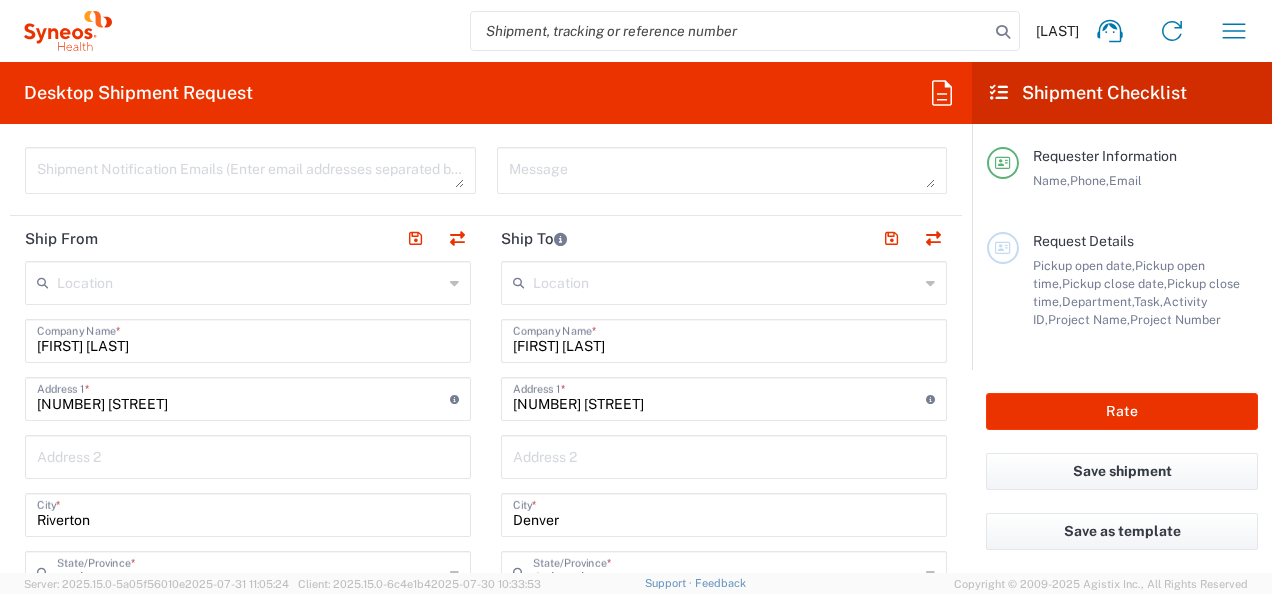 scroll, scrollTop: 702, scrollLeft: 0, axis: vertical 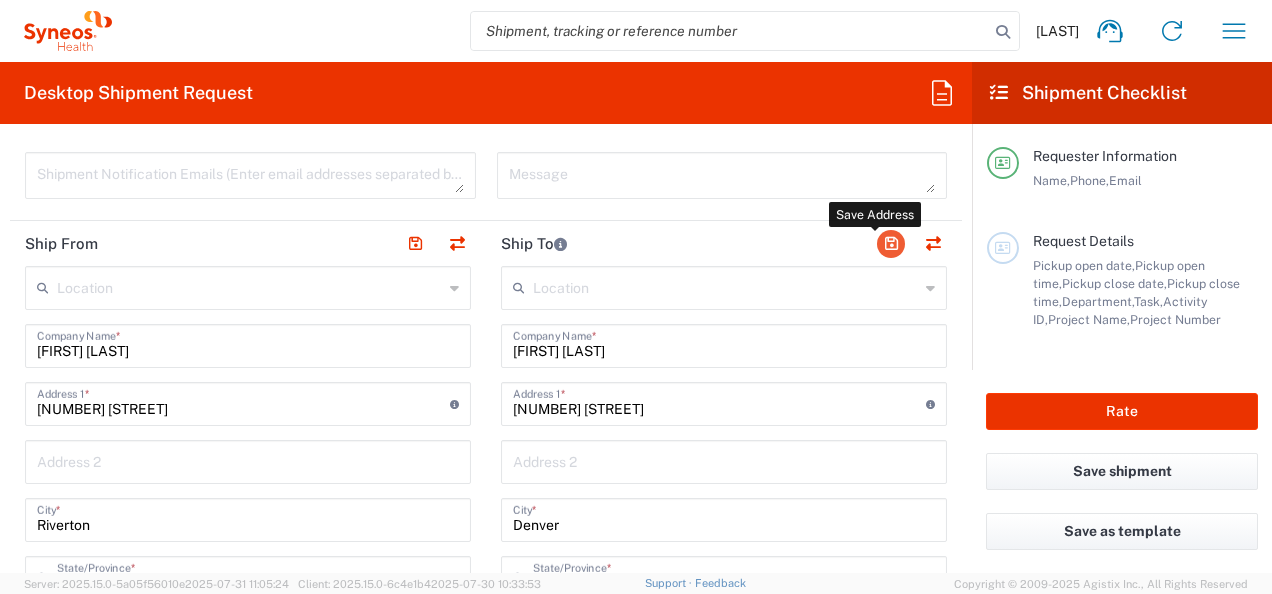 click 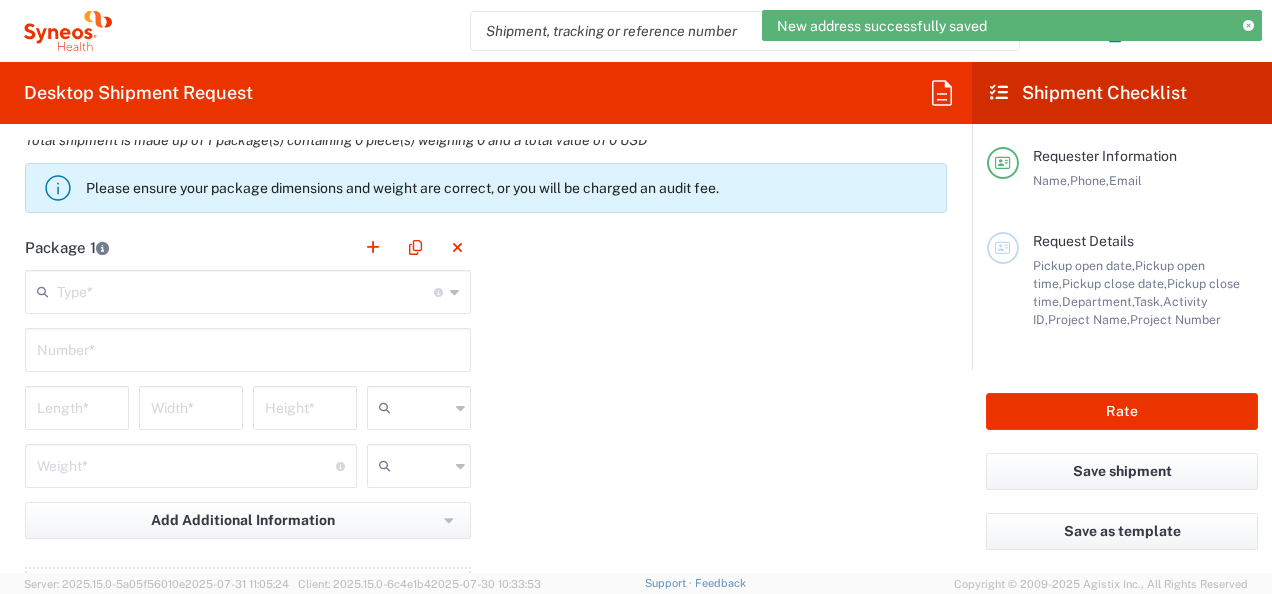 scroll, scrollTop: 1692, scrollLeft: 0, axis: vertical 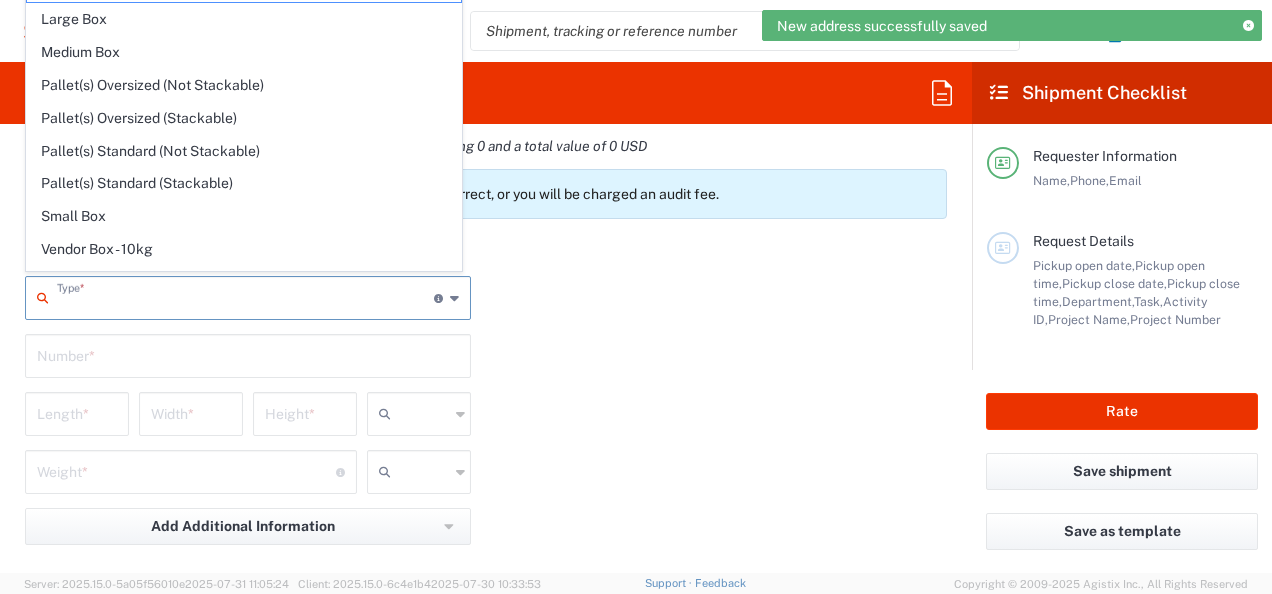 click at bounding box center [245, 296] 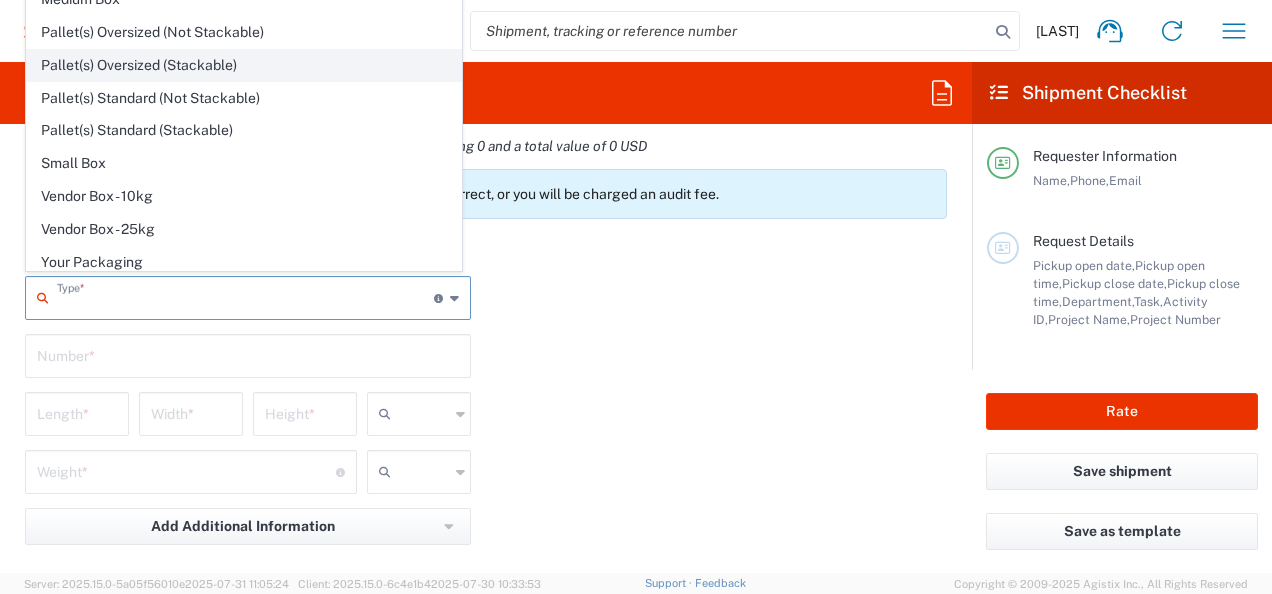 scroll, scrollTop: 0, scrollLeft: 0, axis: both 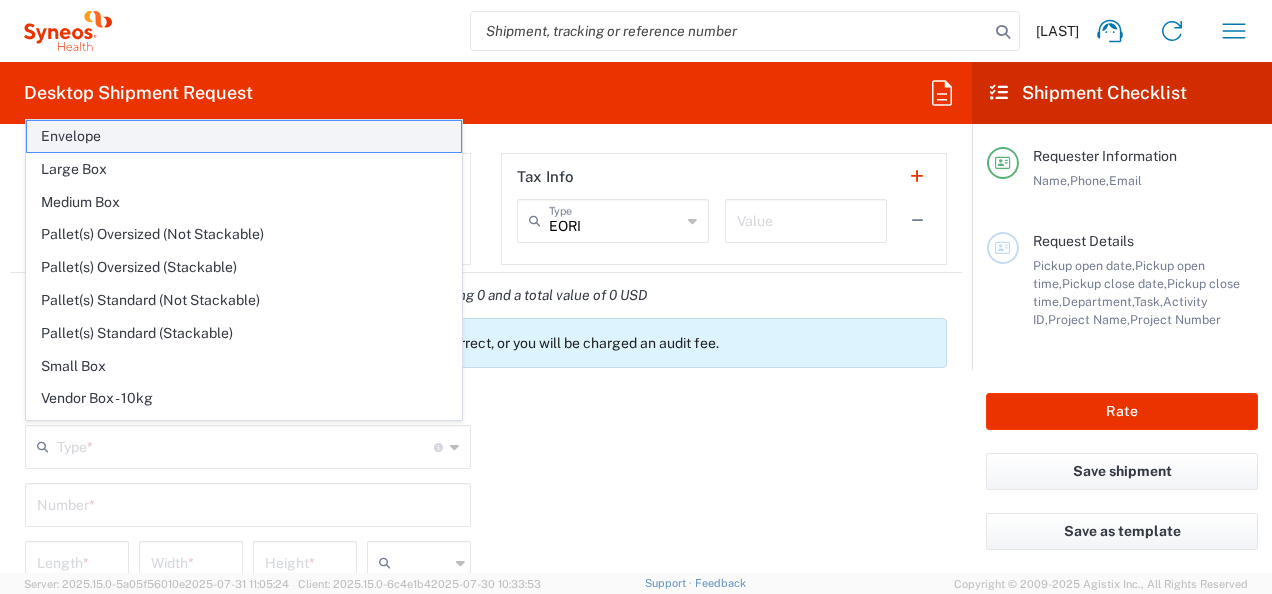 click on "Envelope" 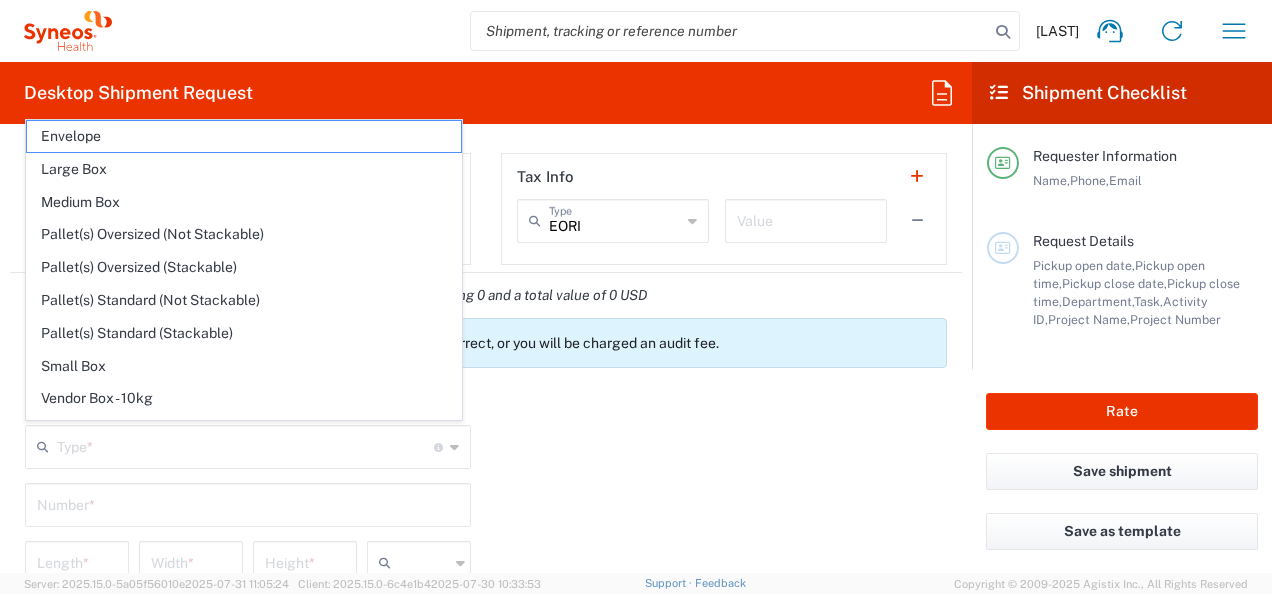 type on "Envelope" 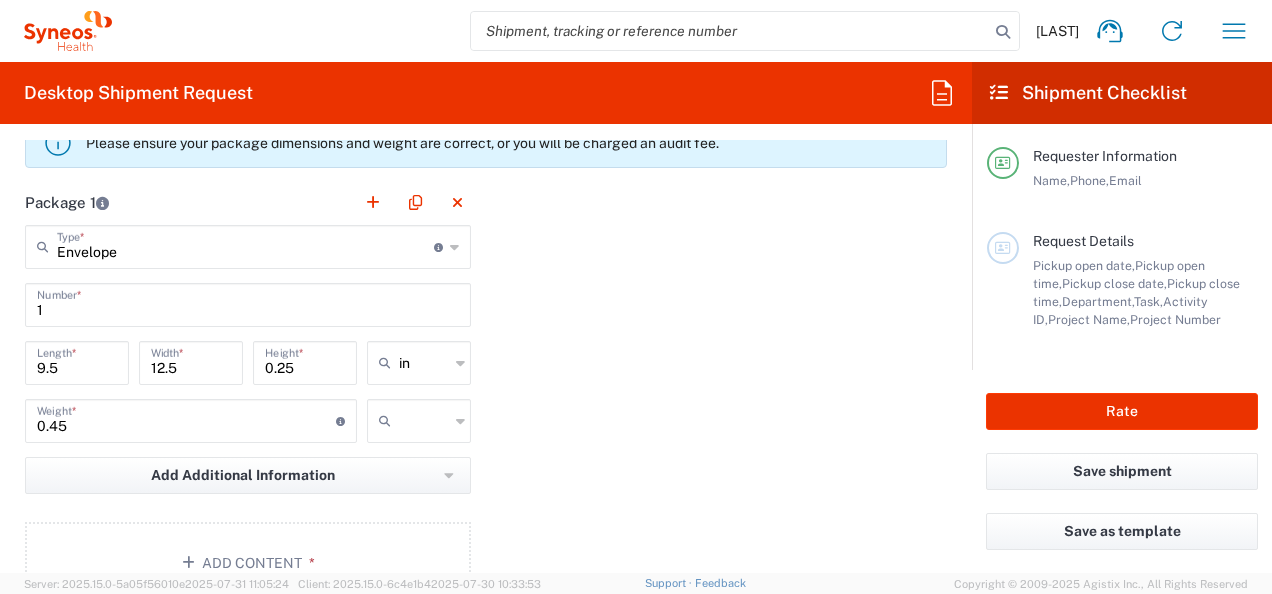 scroll, scrollTop: 1744, scrollLeft: 0, axis: vertical 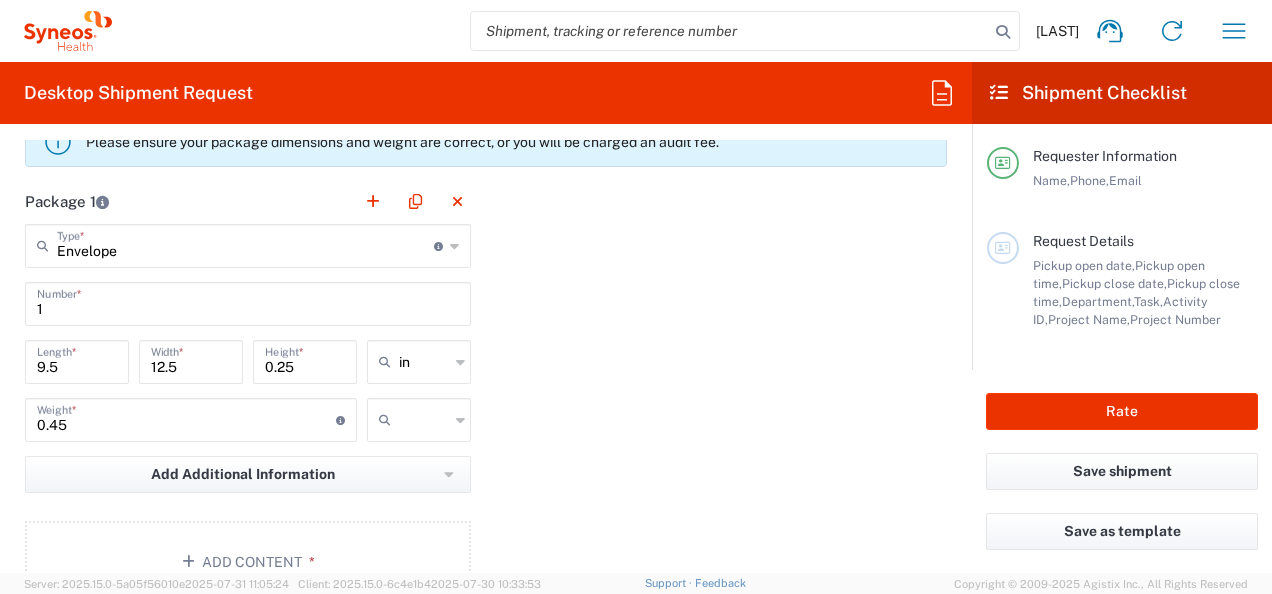 click 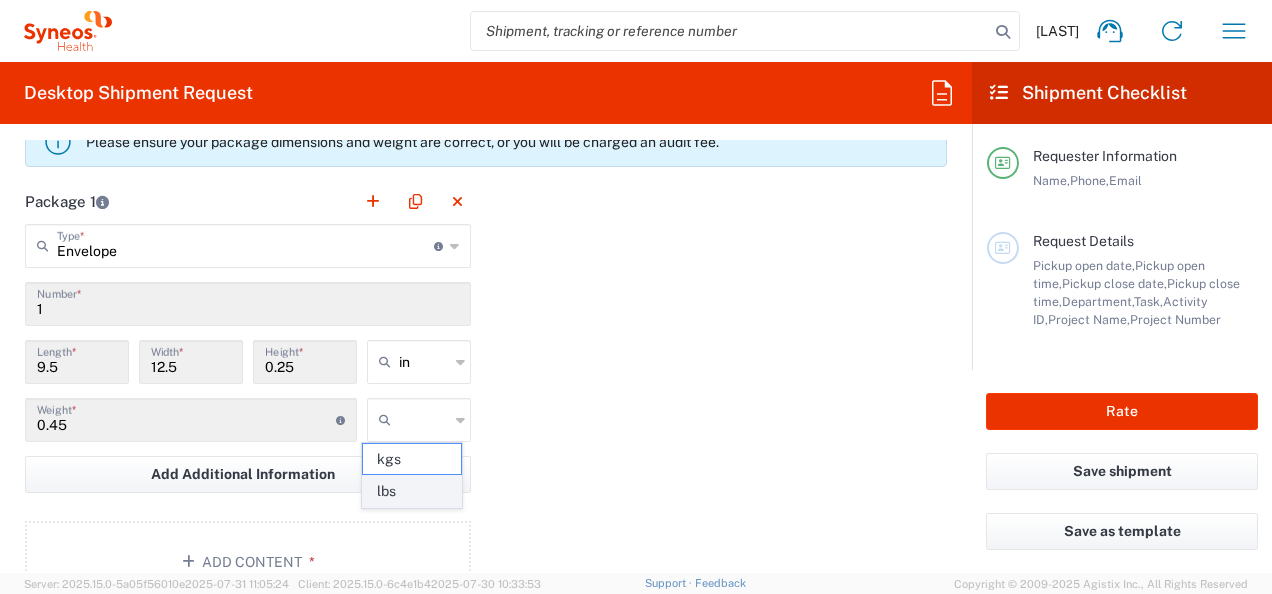 click on "lbs" 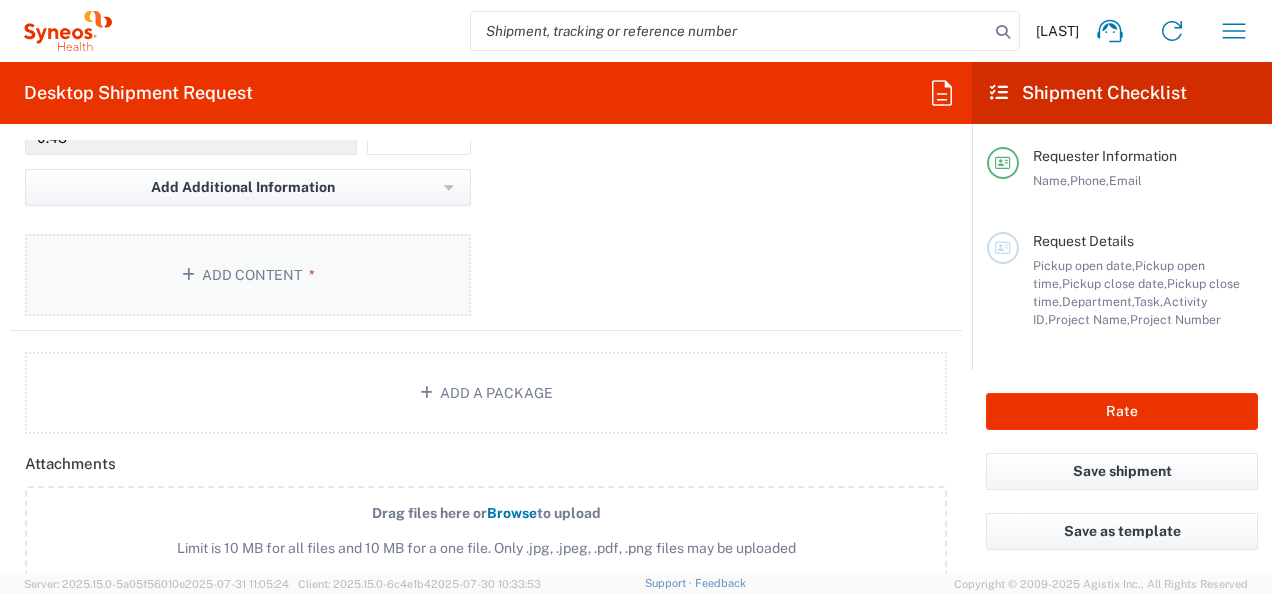scroll, scrollTop: 2033, scrollLeft: 0, axis: vertical 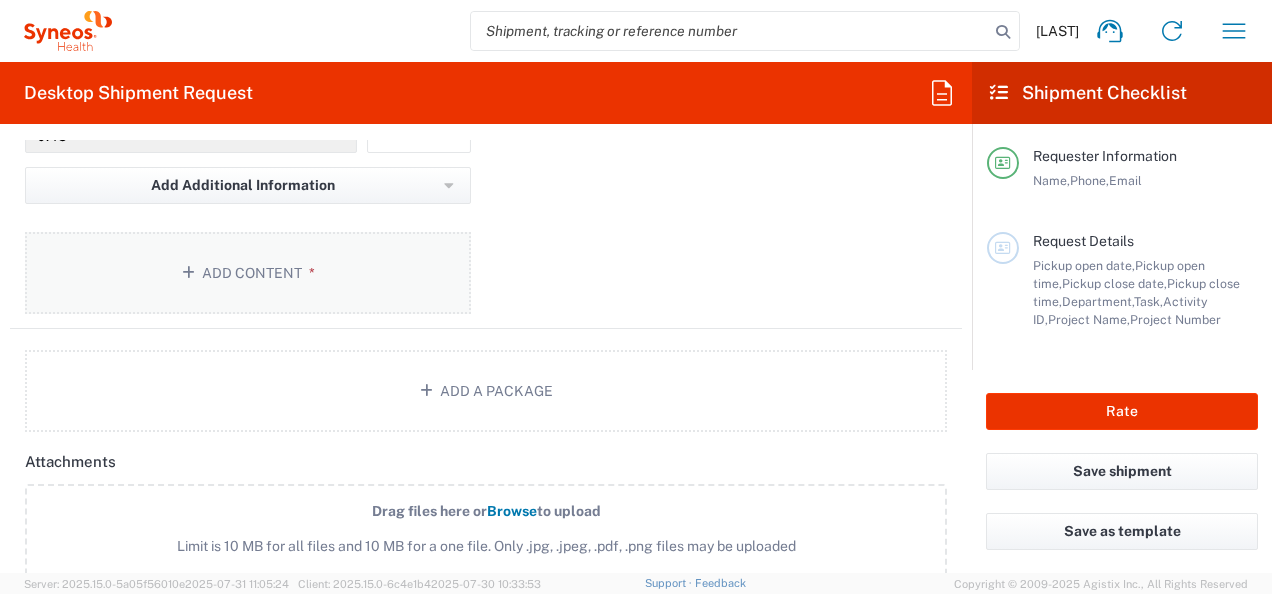 click on "Add Content *" 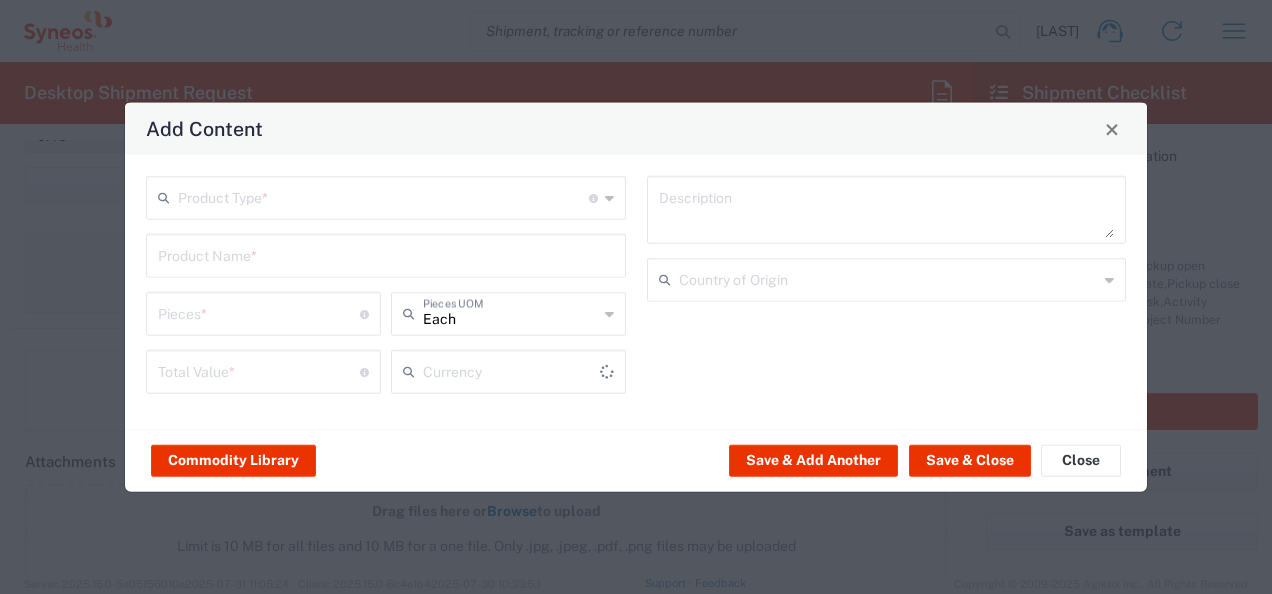 type on "US Dollar" 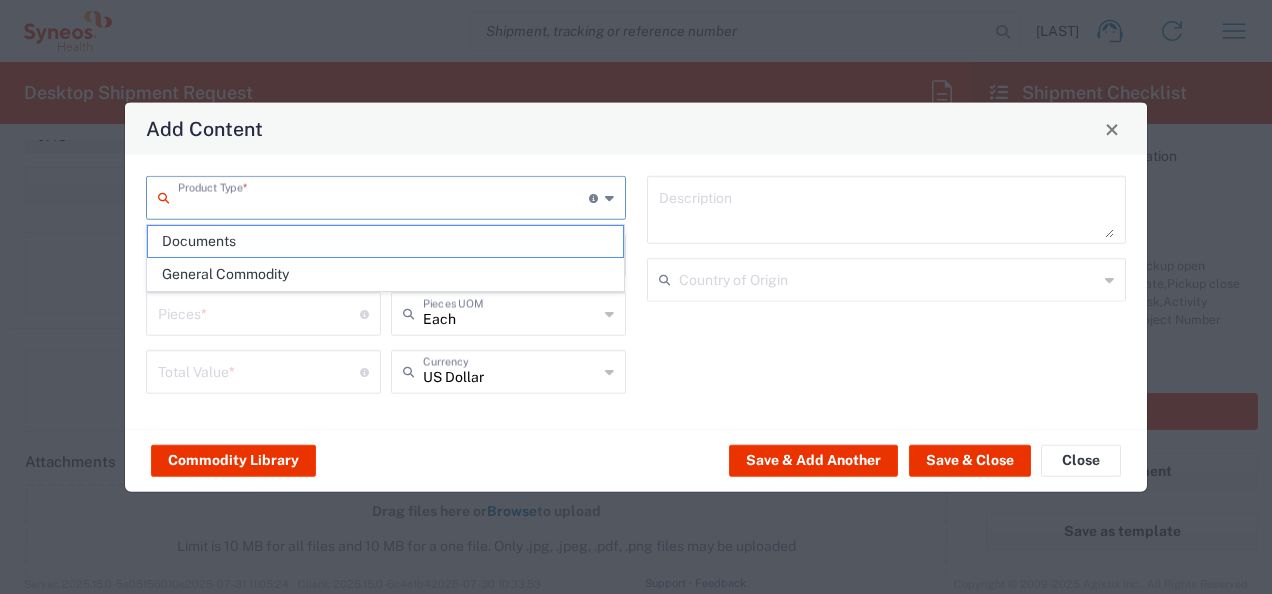 click at bounding box center [383, 196] 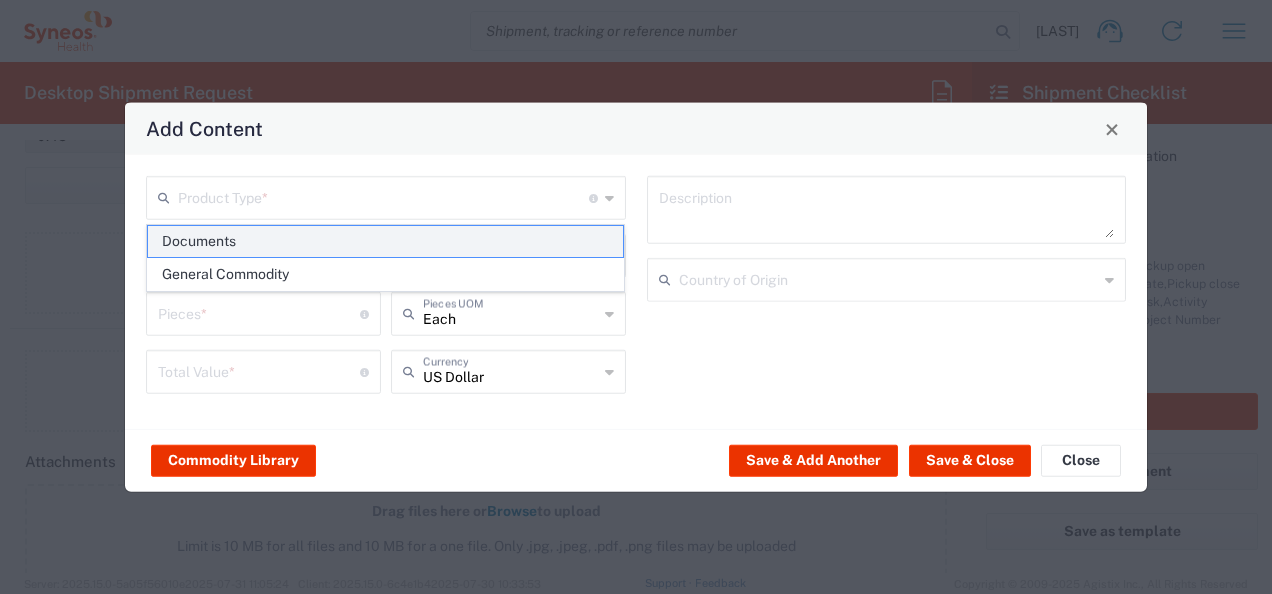 click on "Documents" 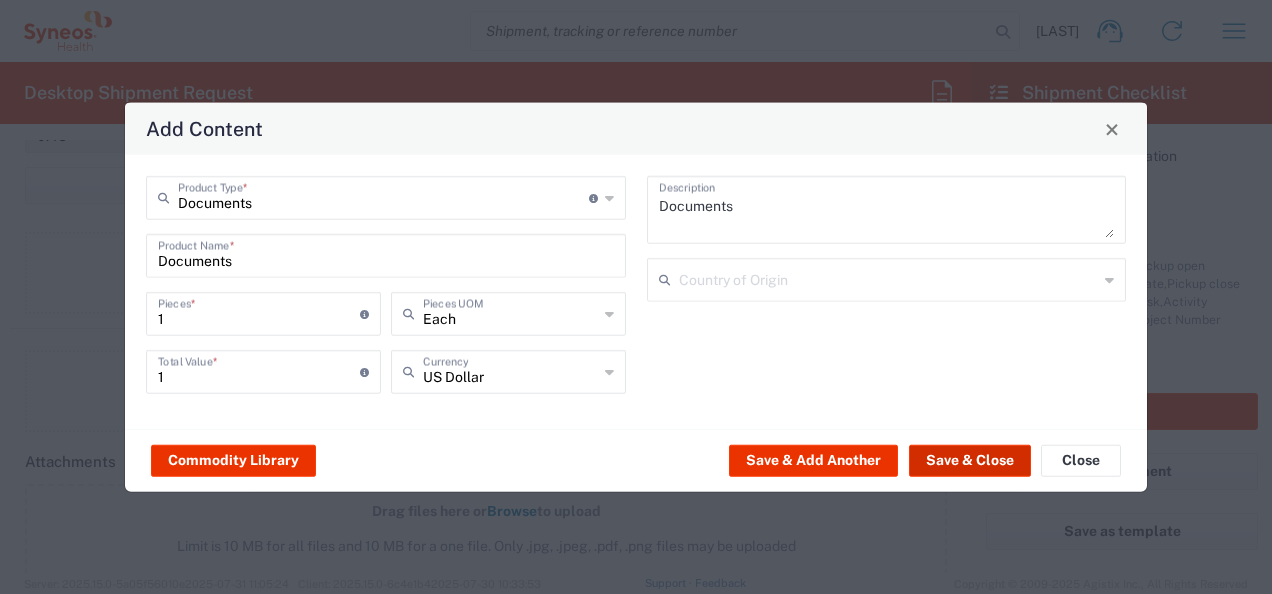 click on "Save & Close" 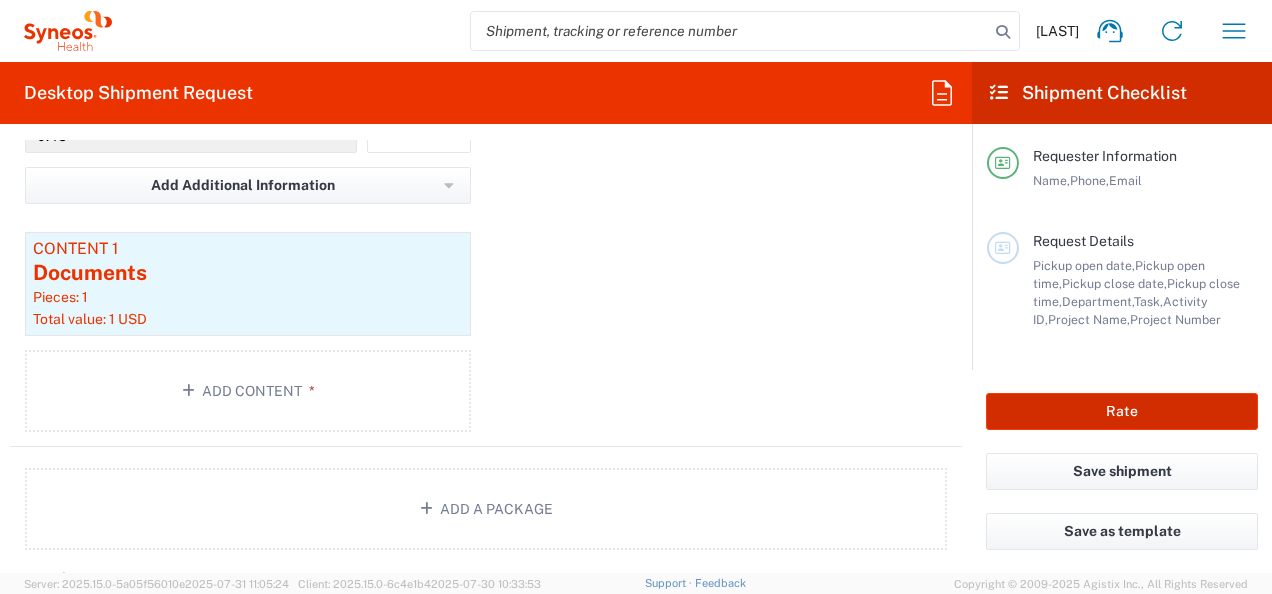 click on "Rate" 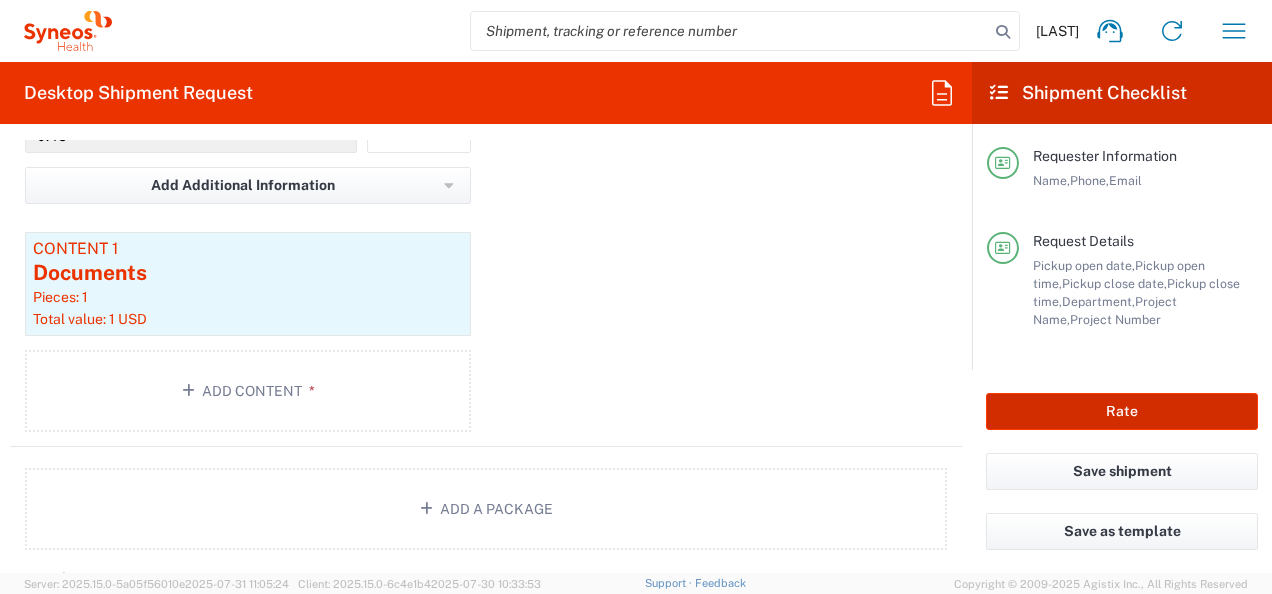 type on "7031540-1A" 